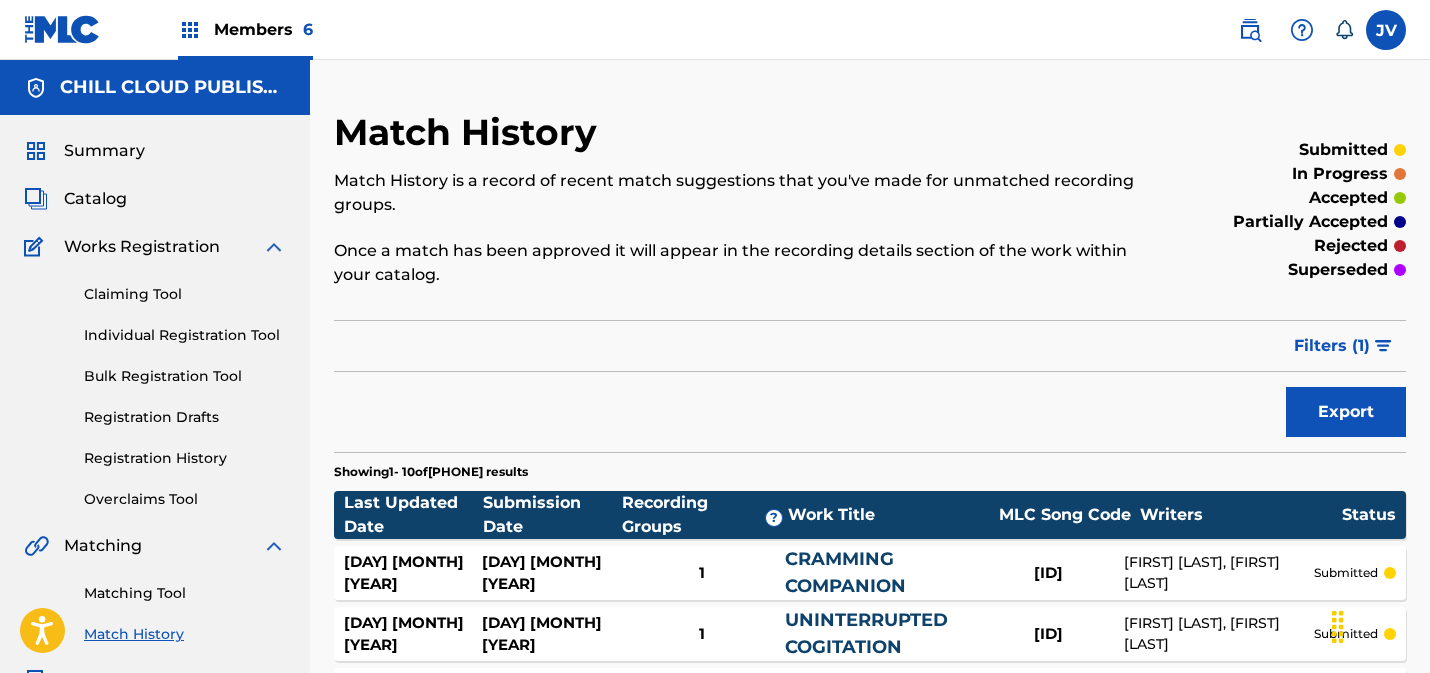 scroll, scrollTop: 0, scrollLeft: 0, axis: both 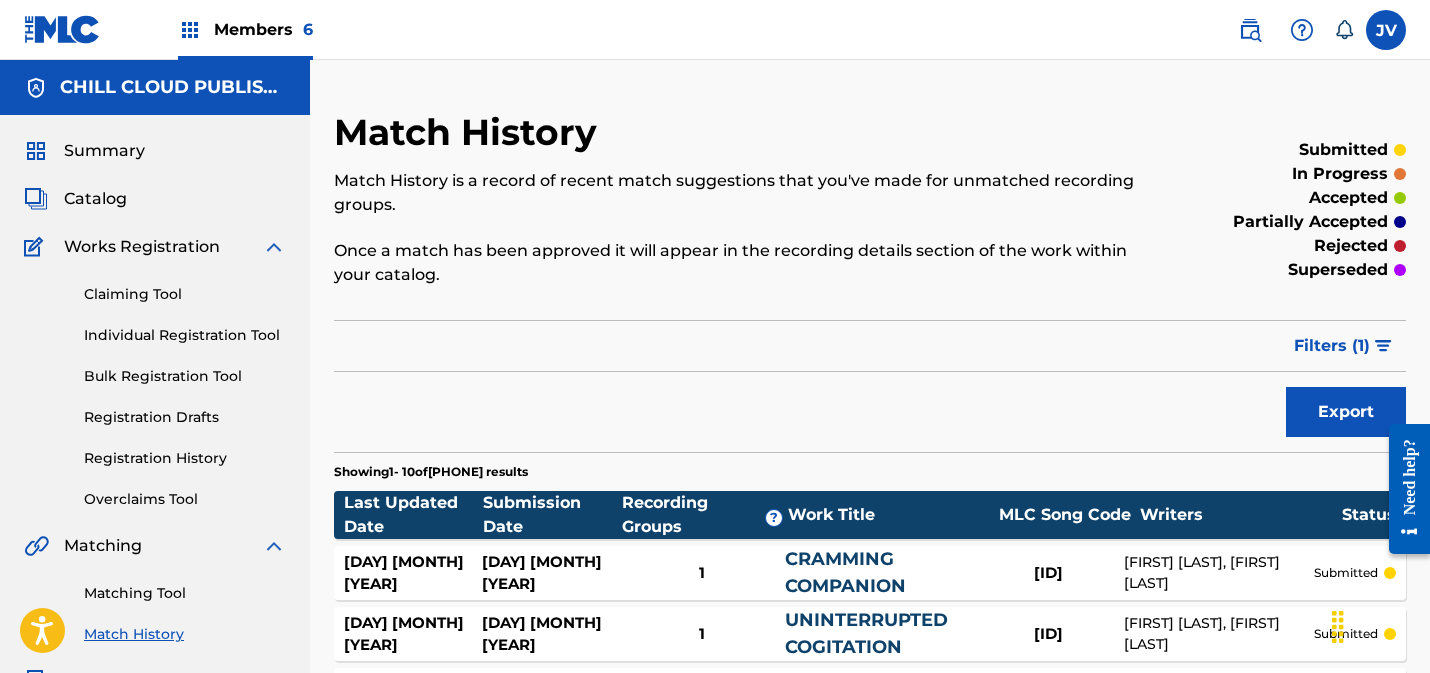 click on "Summary Catalog Works Registration Claiming Tool Individual Registration Tool Bulk Registration Tool Registration Drafts Registration History Overclaims Tool Matching Matching Tool Match History Royalties Summary Statements Annual Statements Rate Sheets Member Settings Banking Information Member Information User Permissions Contact Information Member Benefits" at bounding box center (155, 629) 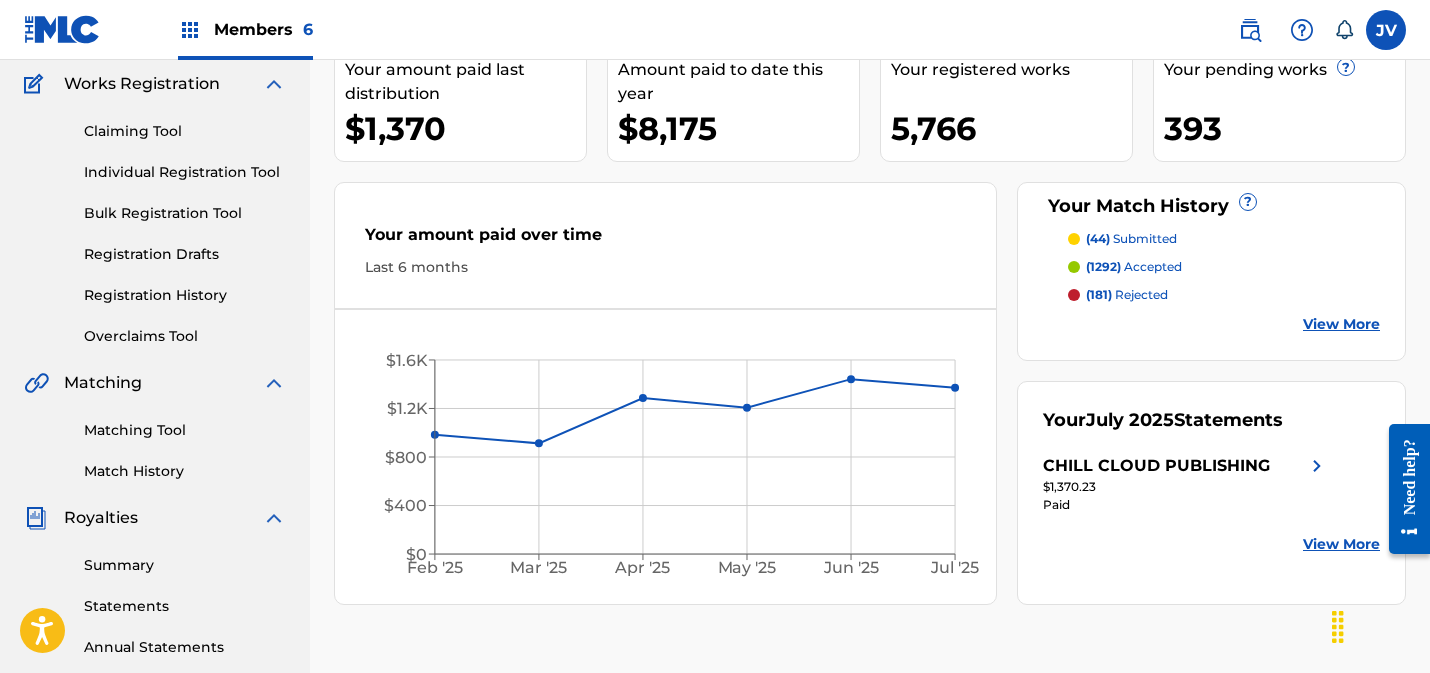 scroll, scrollTop: 158, scrollLeft: 0, axis: vertical 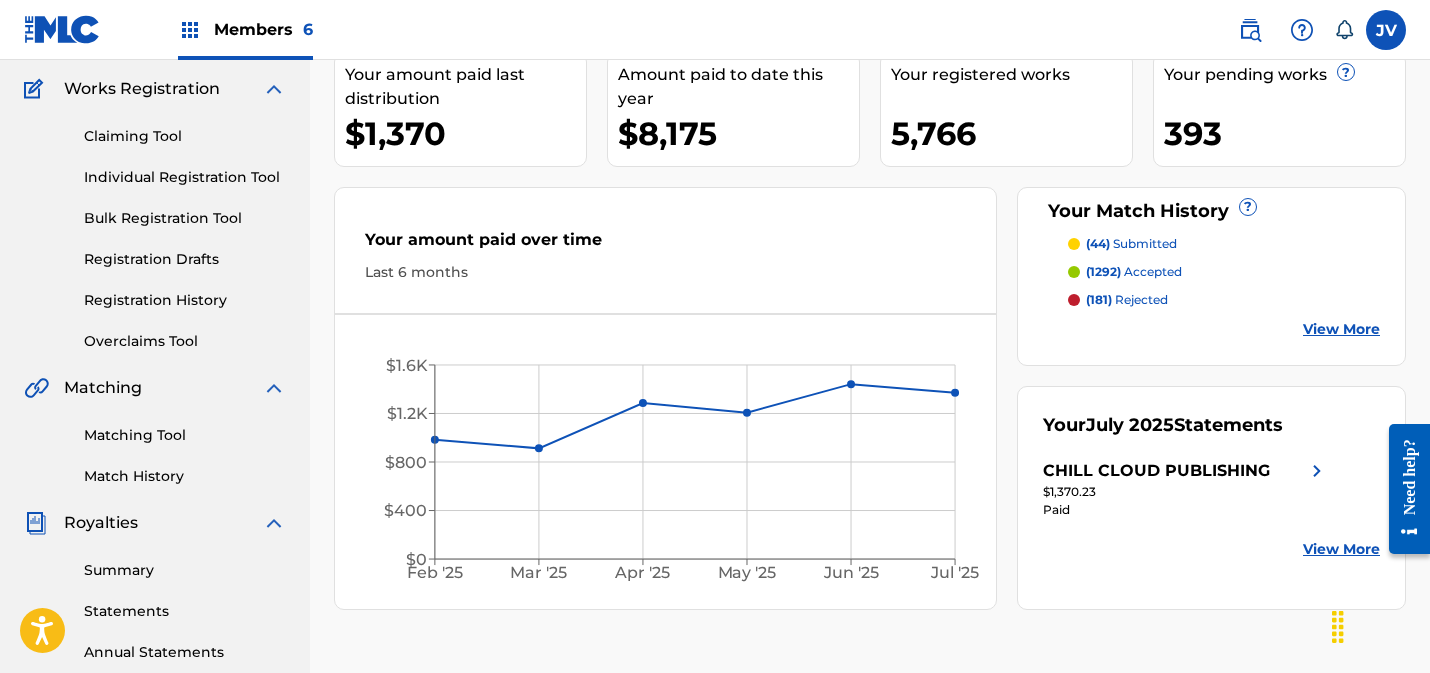 click on "View More" at bounding box center (1341, 329) 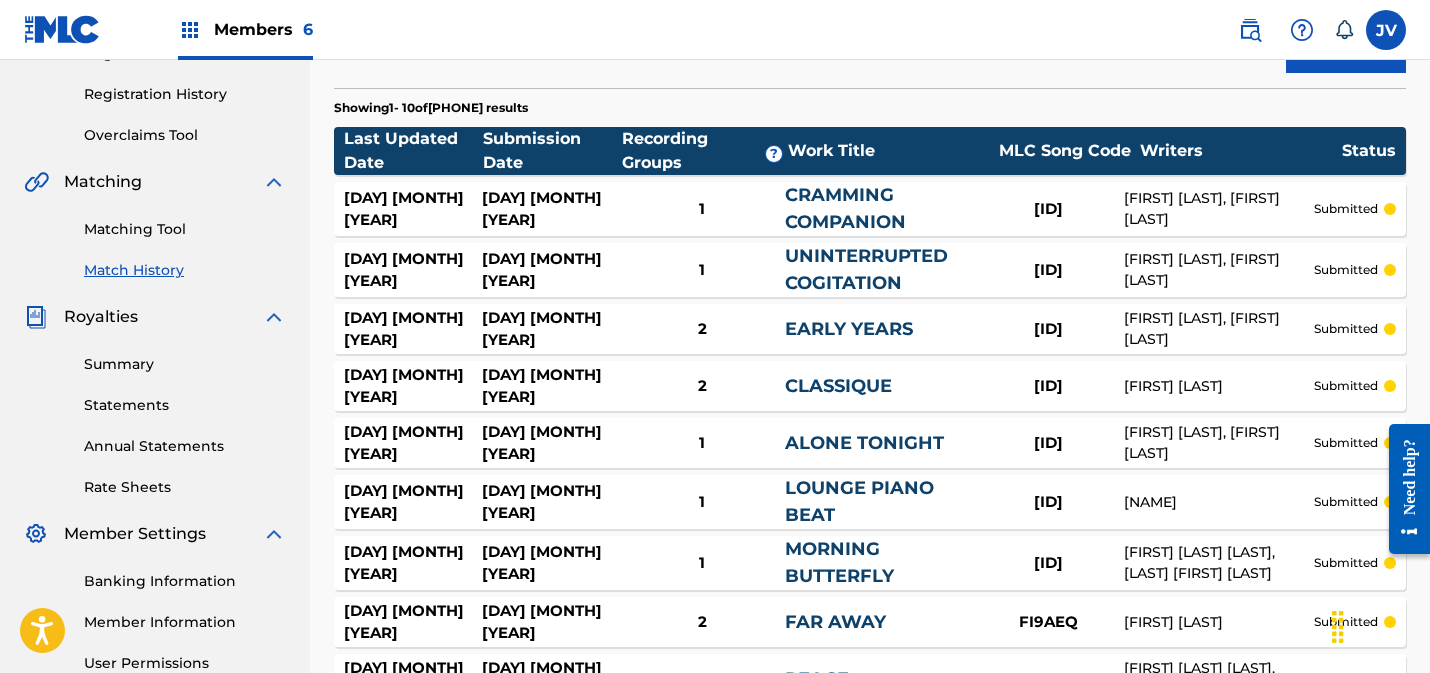 scroll, scrollTop: 354, scrollLeft: 0, axis: vertical 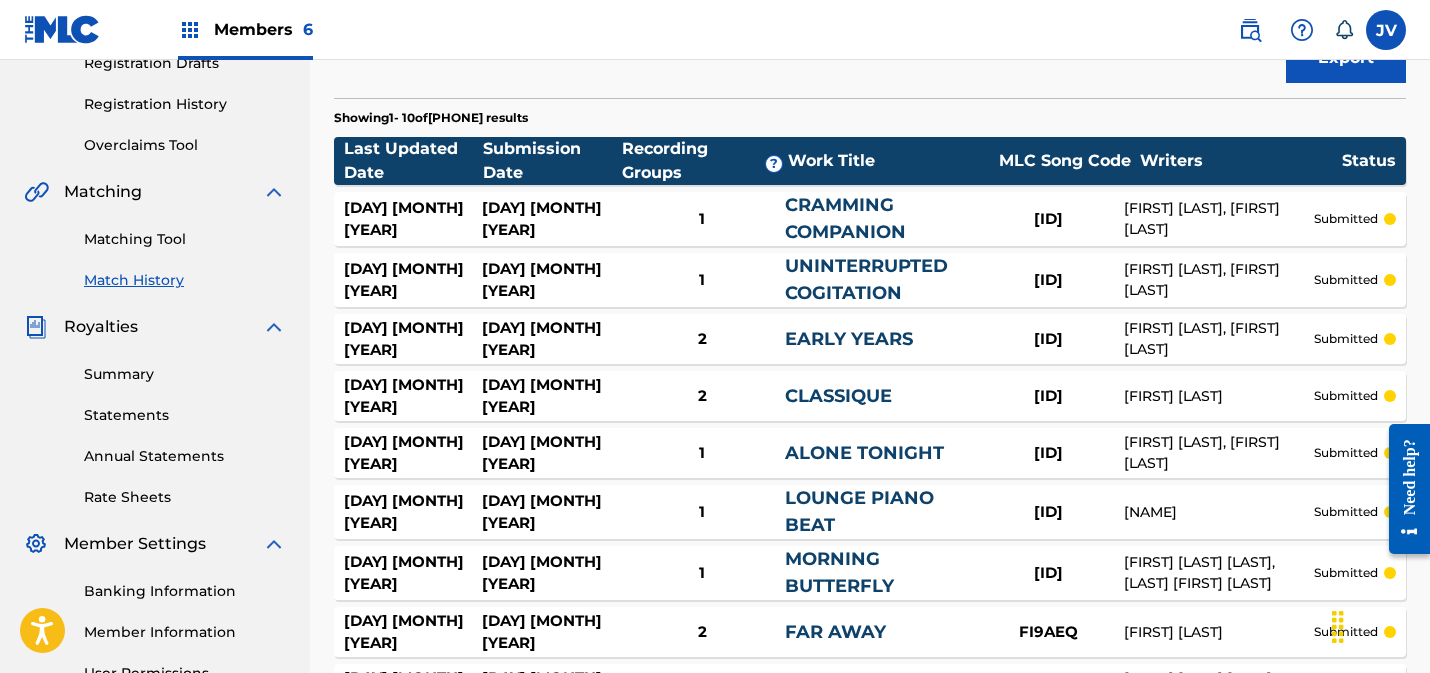 click on "Matching Tool" at bounding box center [185, 239] 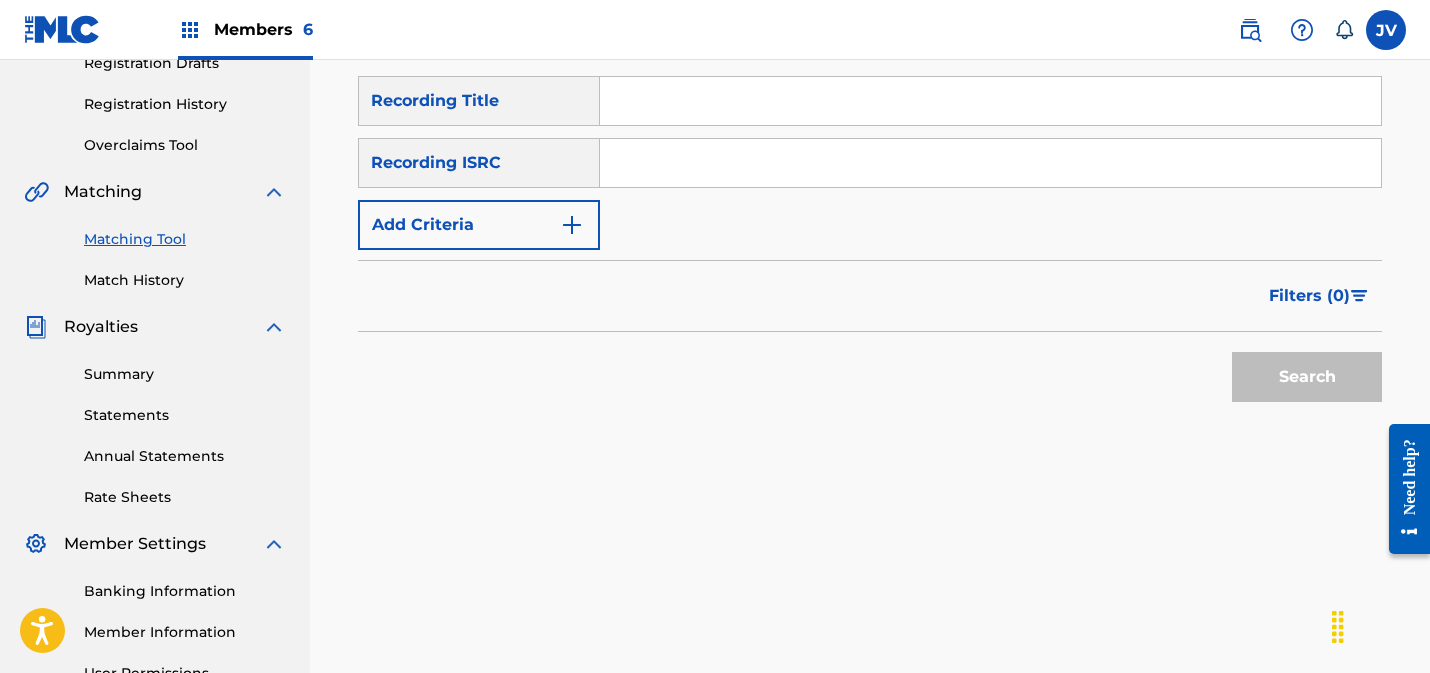 scroll, scrollTop: 0, scrollLeft: 0, axis: both 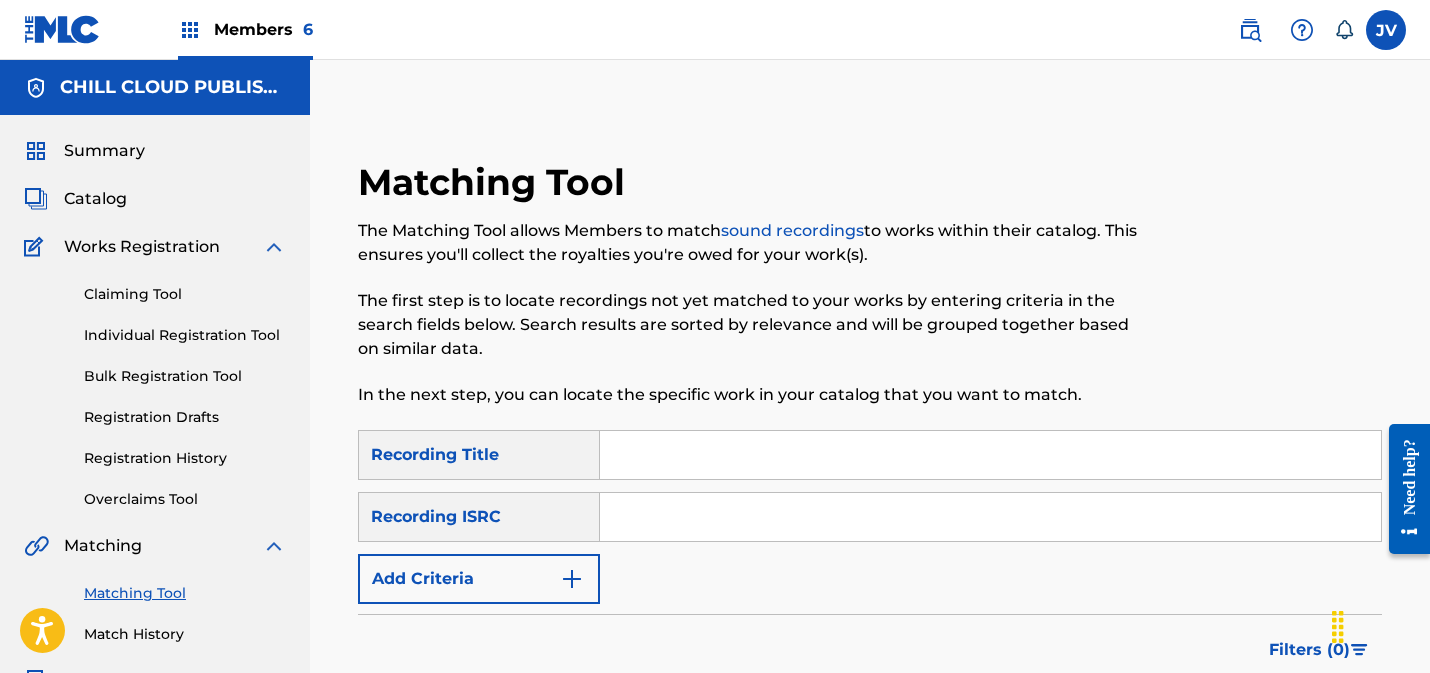 drag, startPoint x: 648, startPoint y: 505, endPoint x: 685, endPoint y: 519, distance: 39.56008 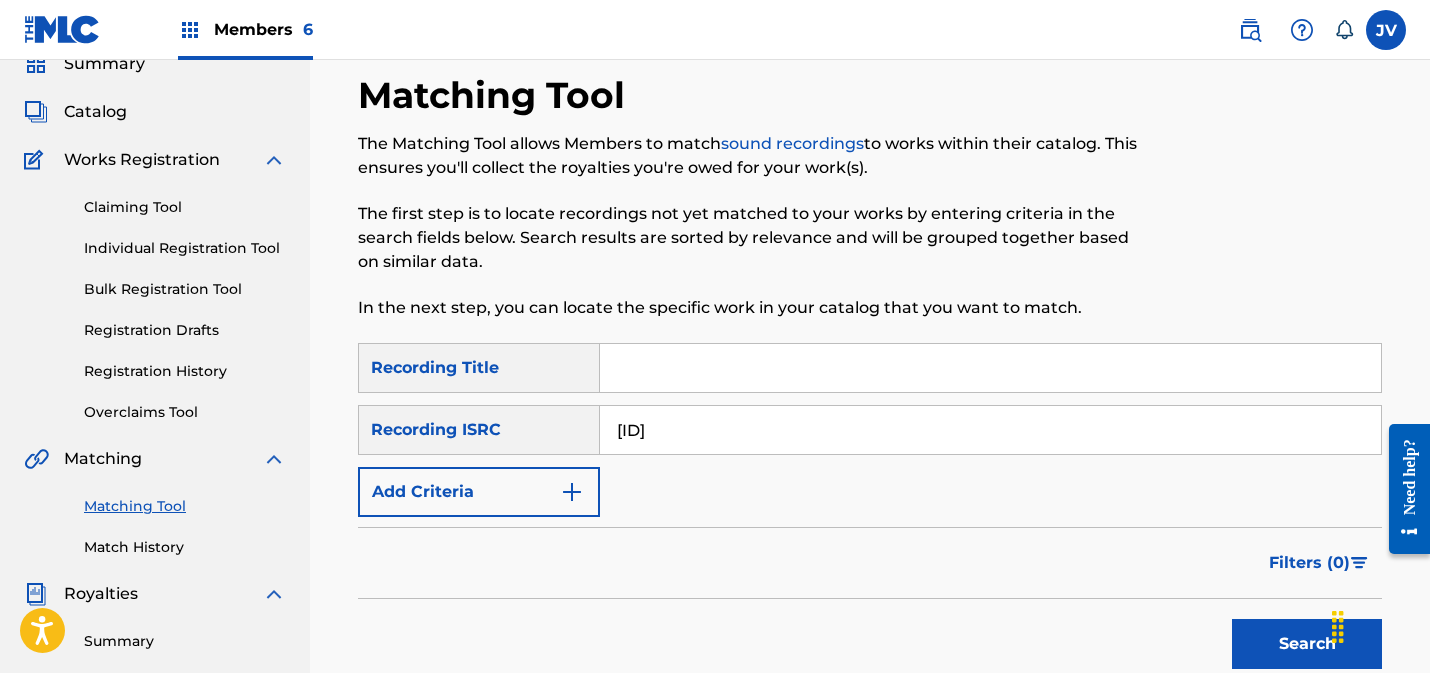 scroll, scrollTop: 103, scrollLeft: 0, axis: vertical 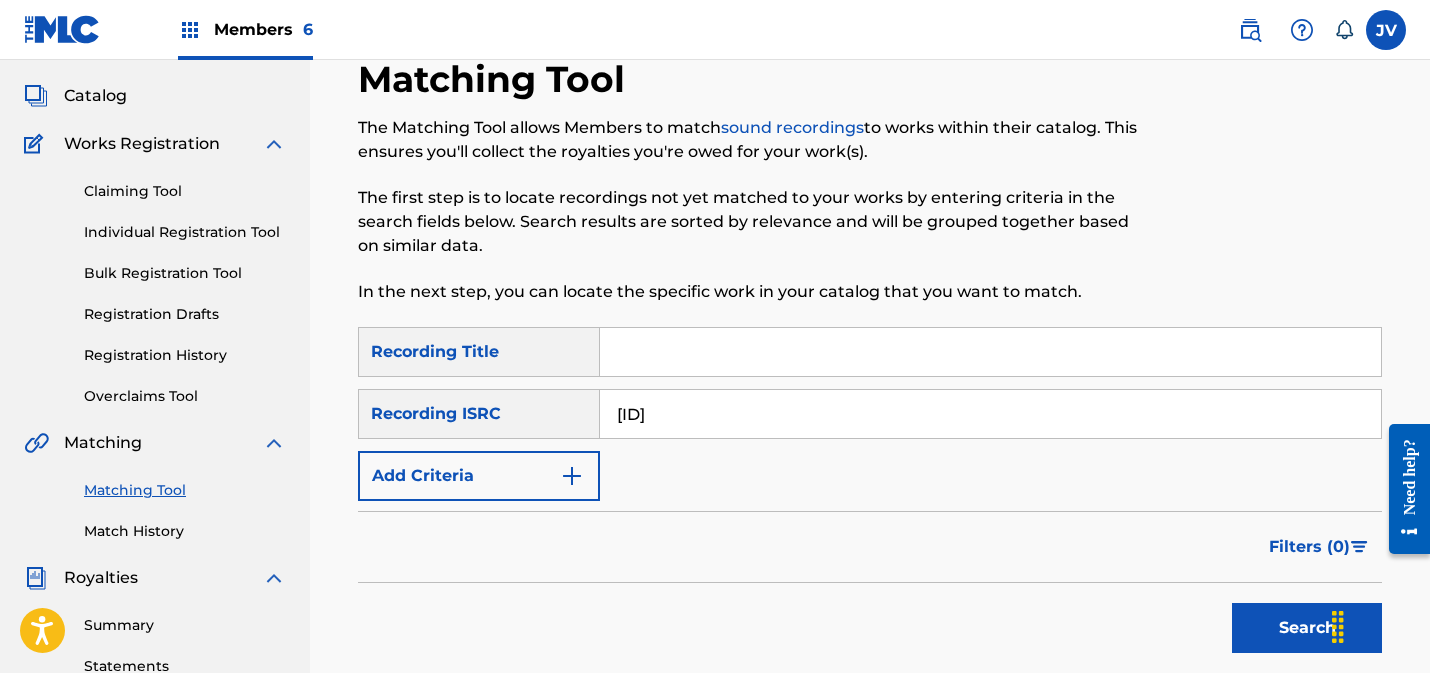 type on "[ID]" 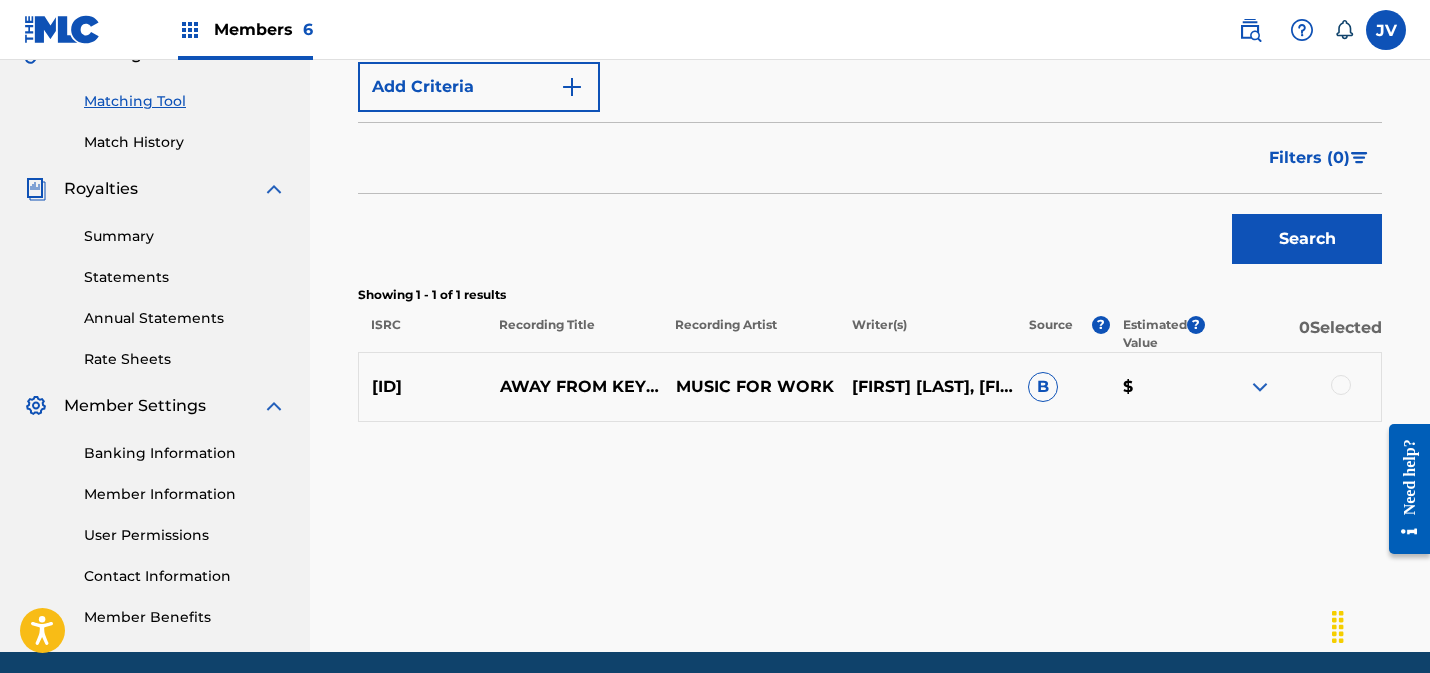 scroll, scrollTop: 499, scrollLeft: 0, axis: vertical 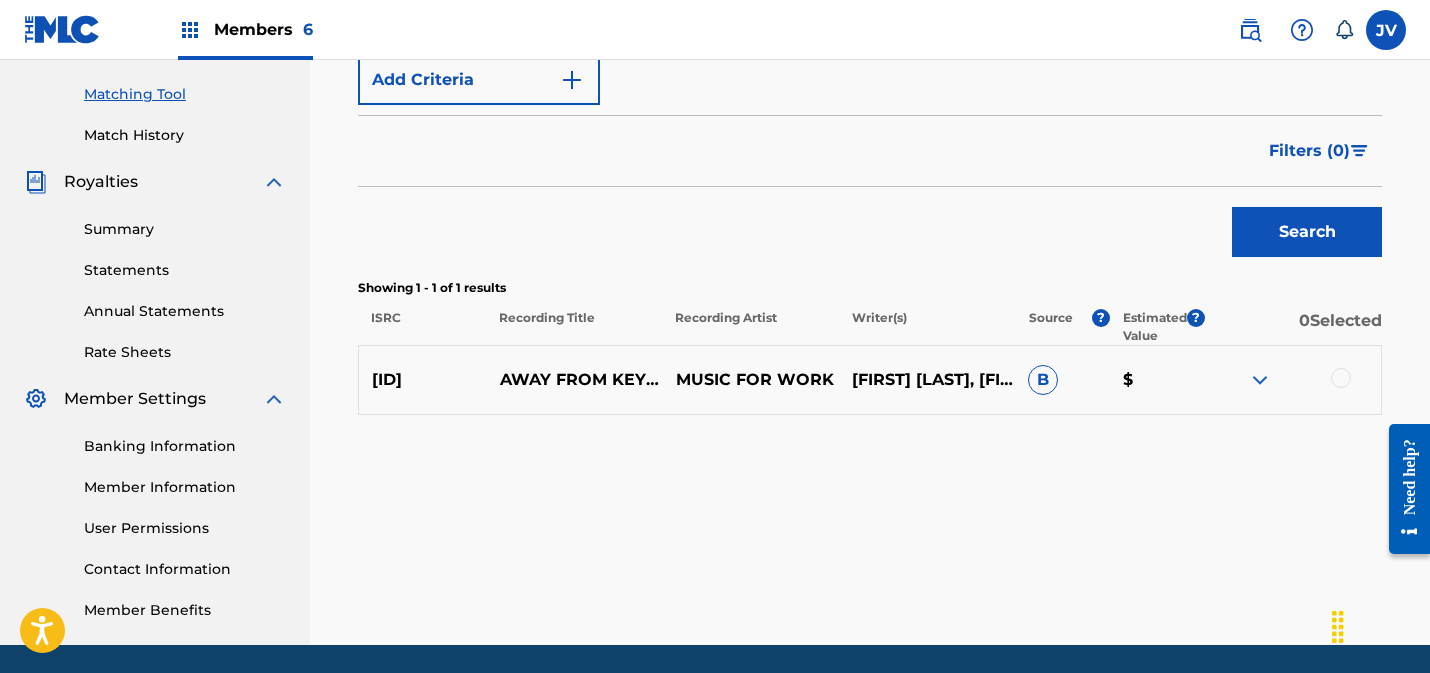 click at bounding box center [1341, 378] 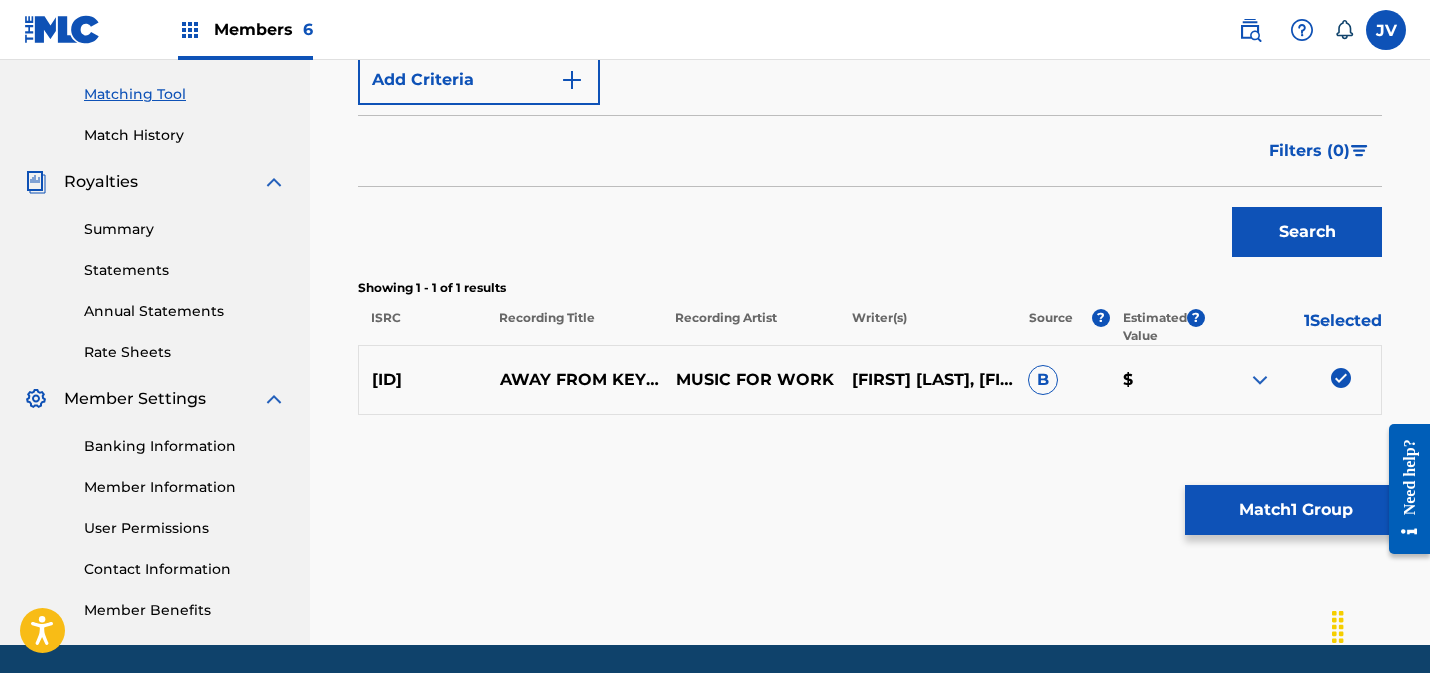 click on "Match  1 Group" at bounding box center (1295, 510) 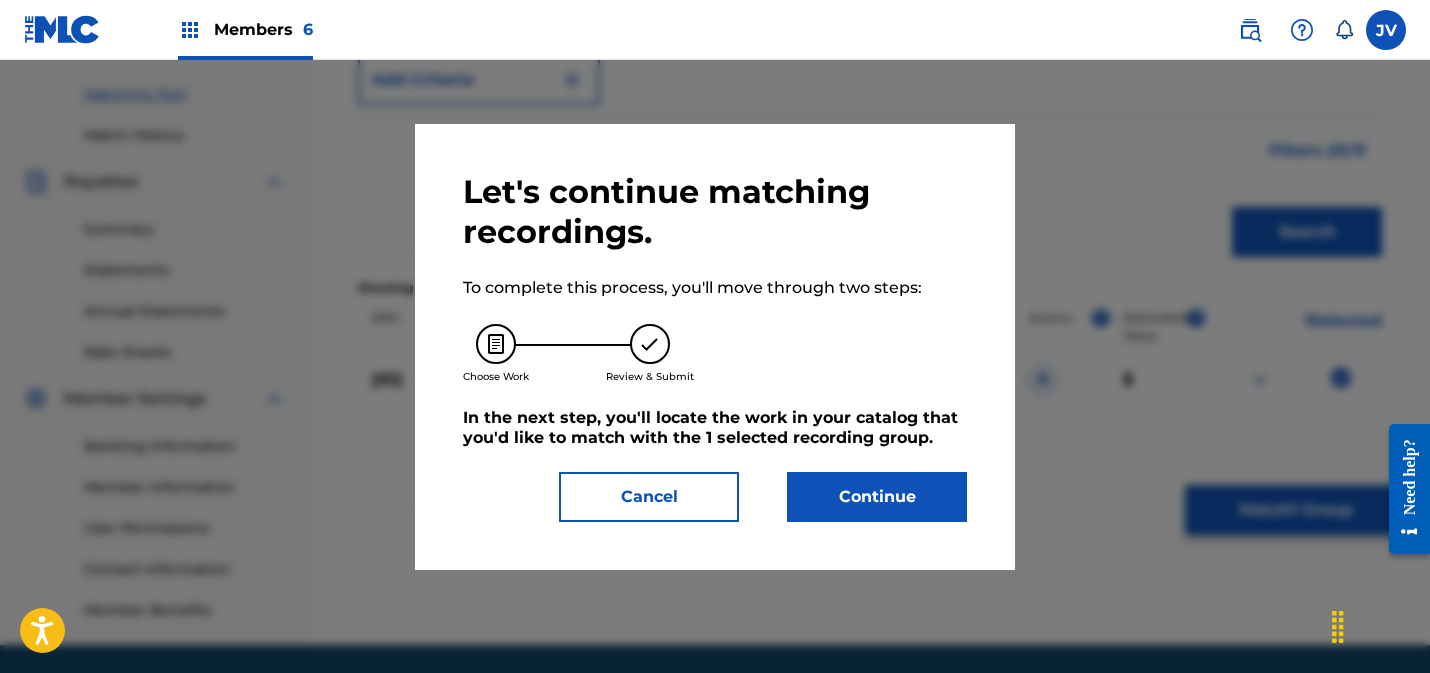click on "Continue" at bounding box center [877, 497] 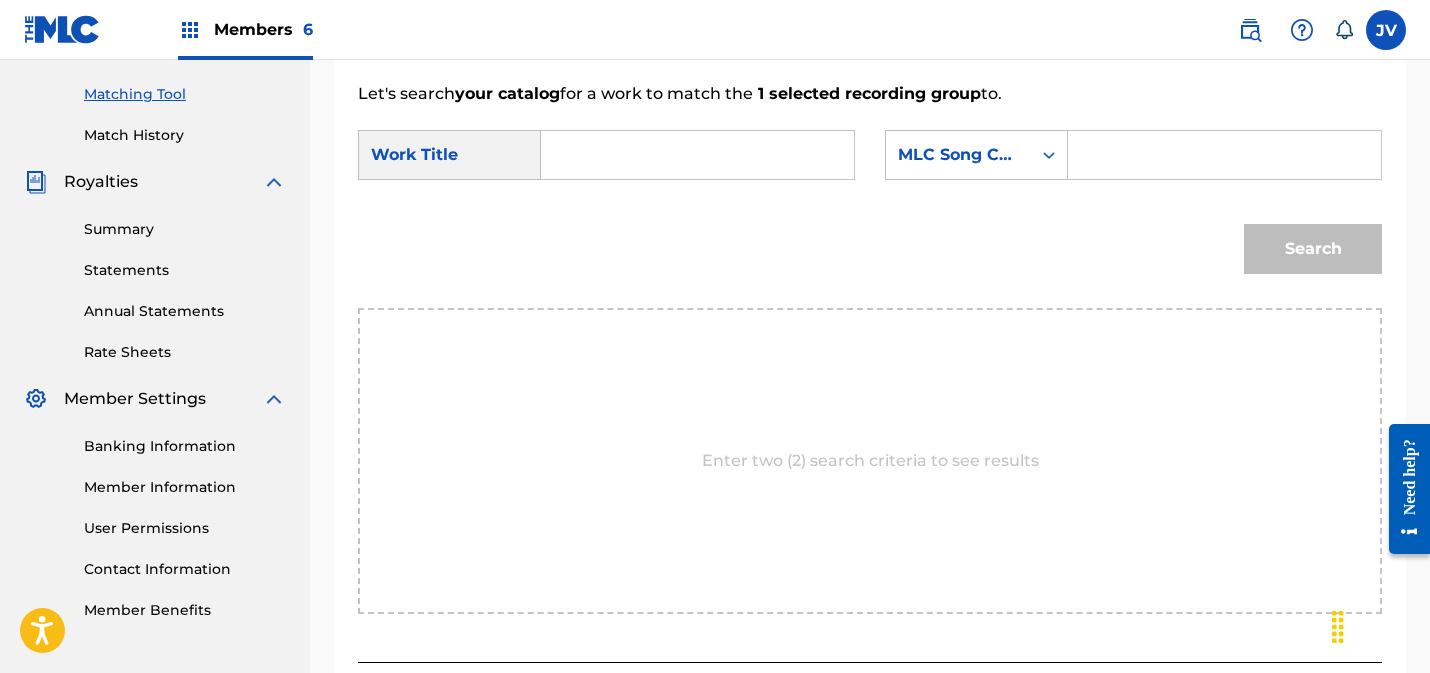 click at bounding box center (697, 155) 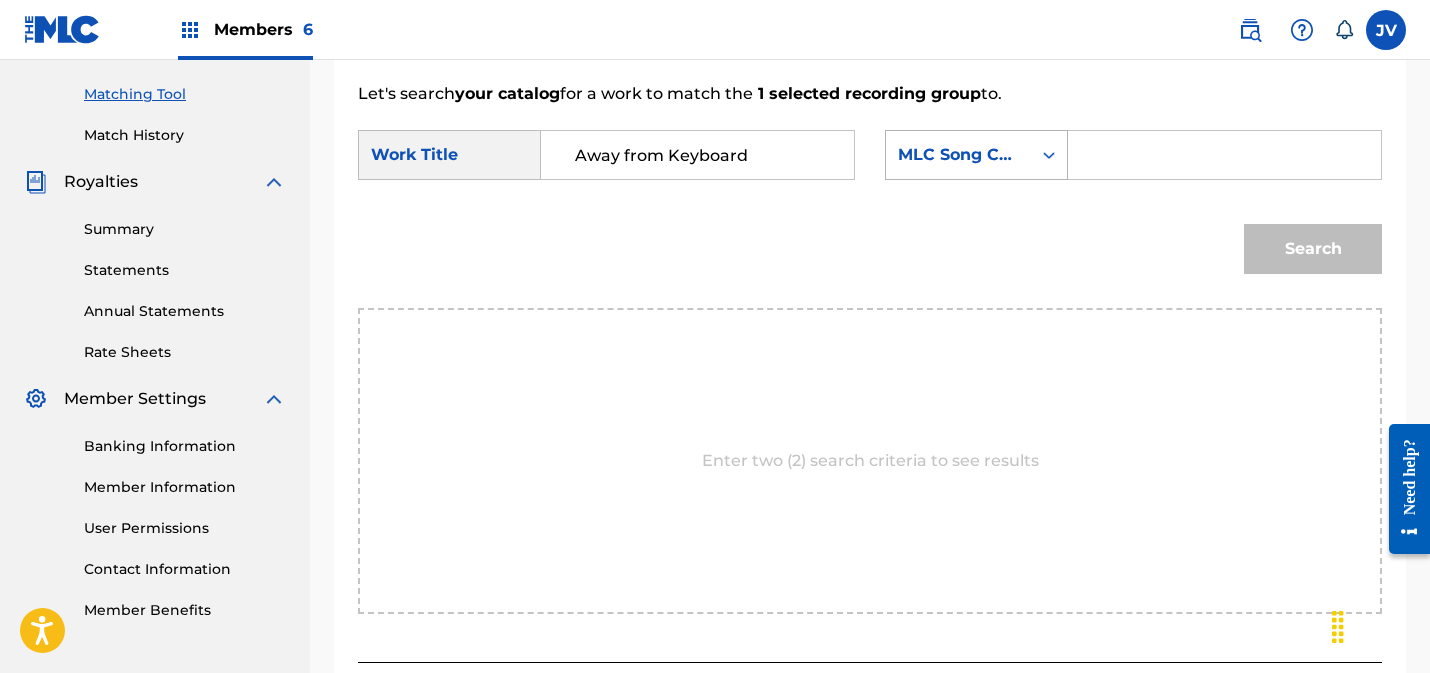 type on "Away from Keyboard" 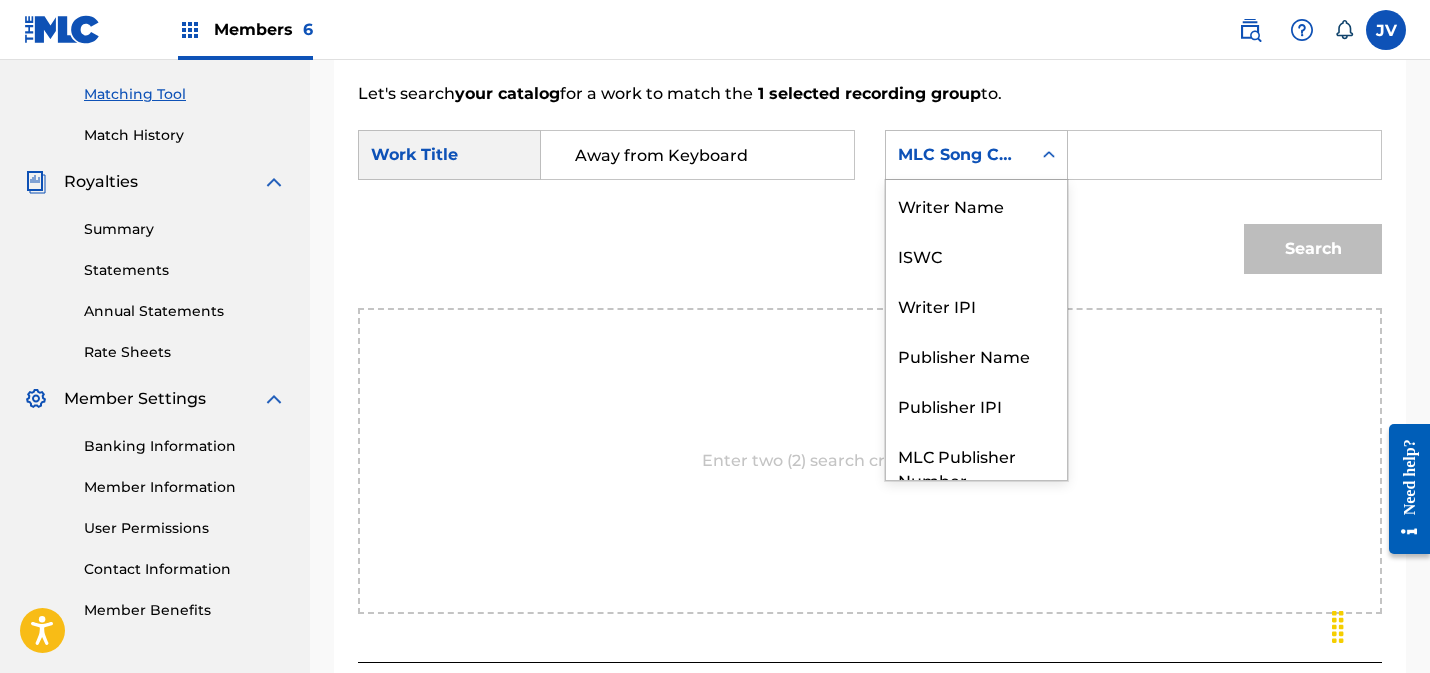 click on "MLC Song Code" at bounding box center (958, 155) 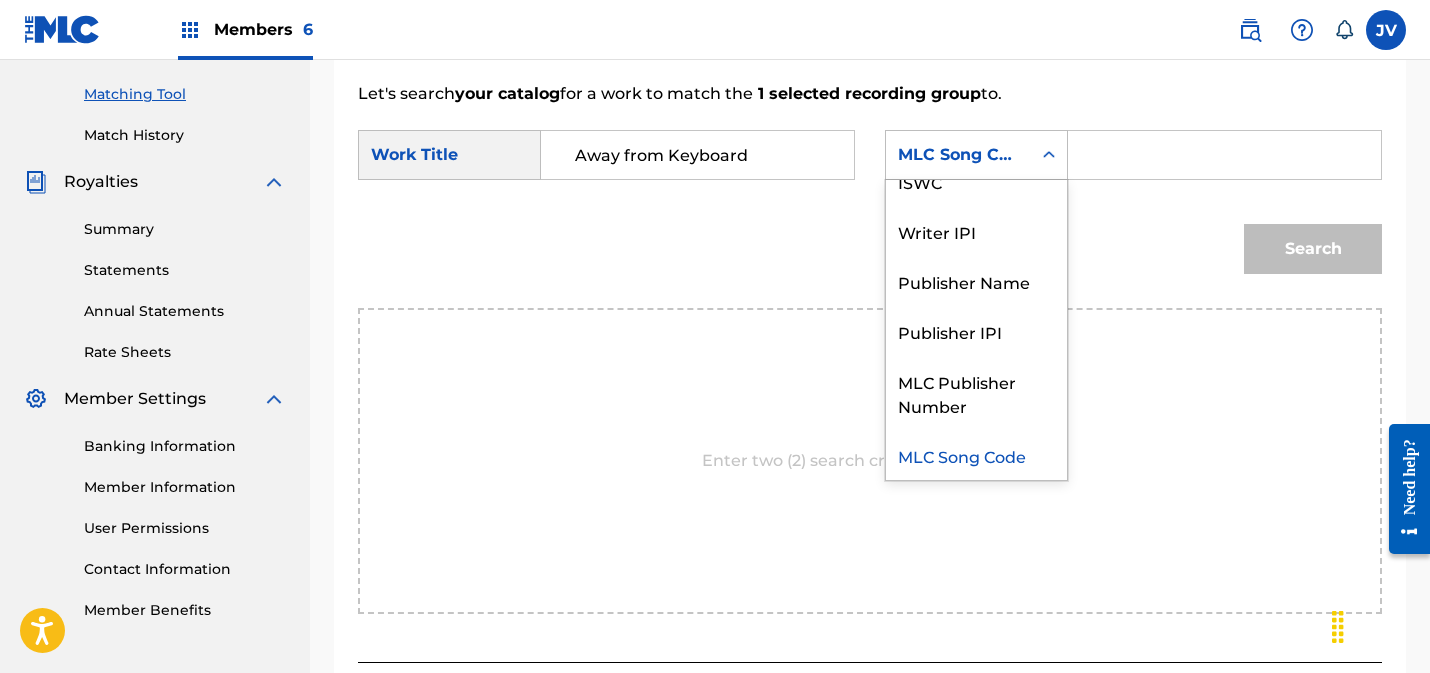 scroll, scrollTop: 501, scrollLeft: 0, axis: vertical 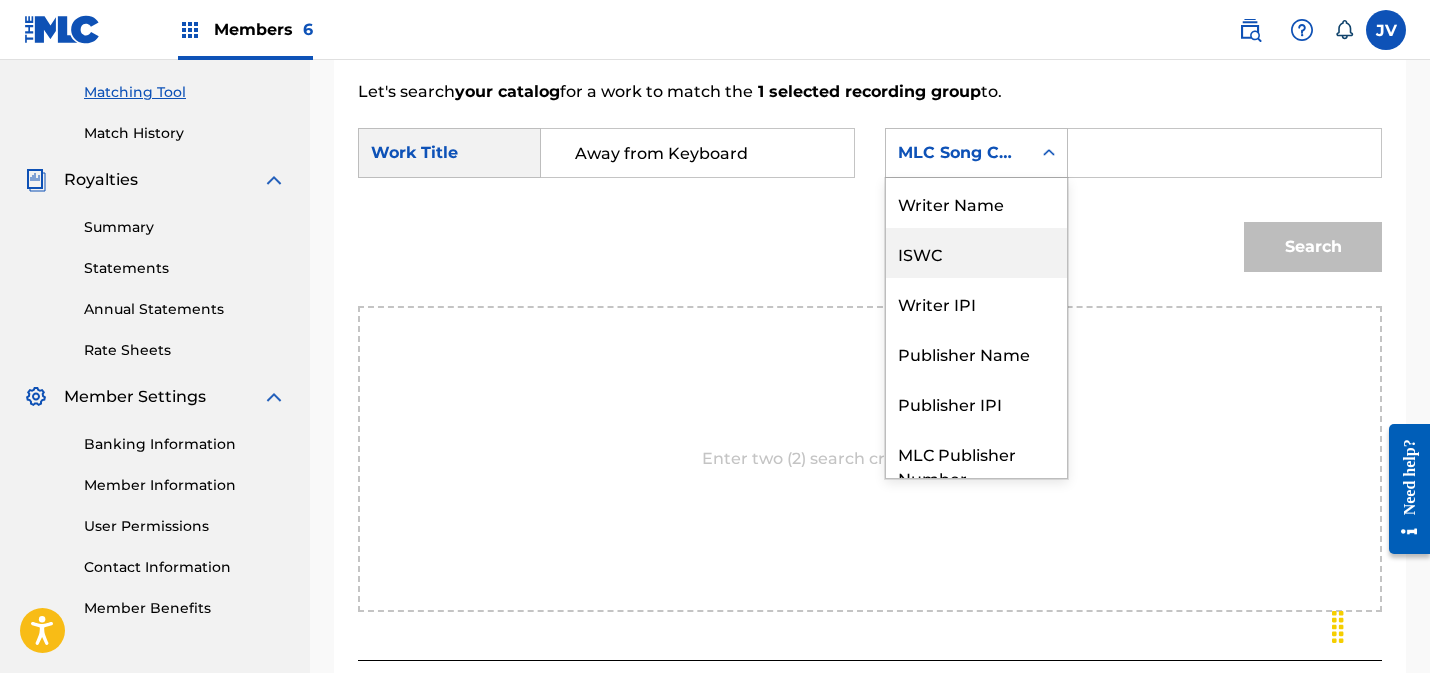 click on "ISWC" at bounding box center (976, 253) 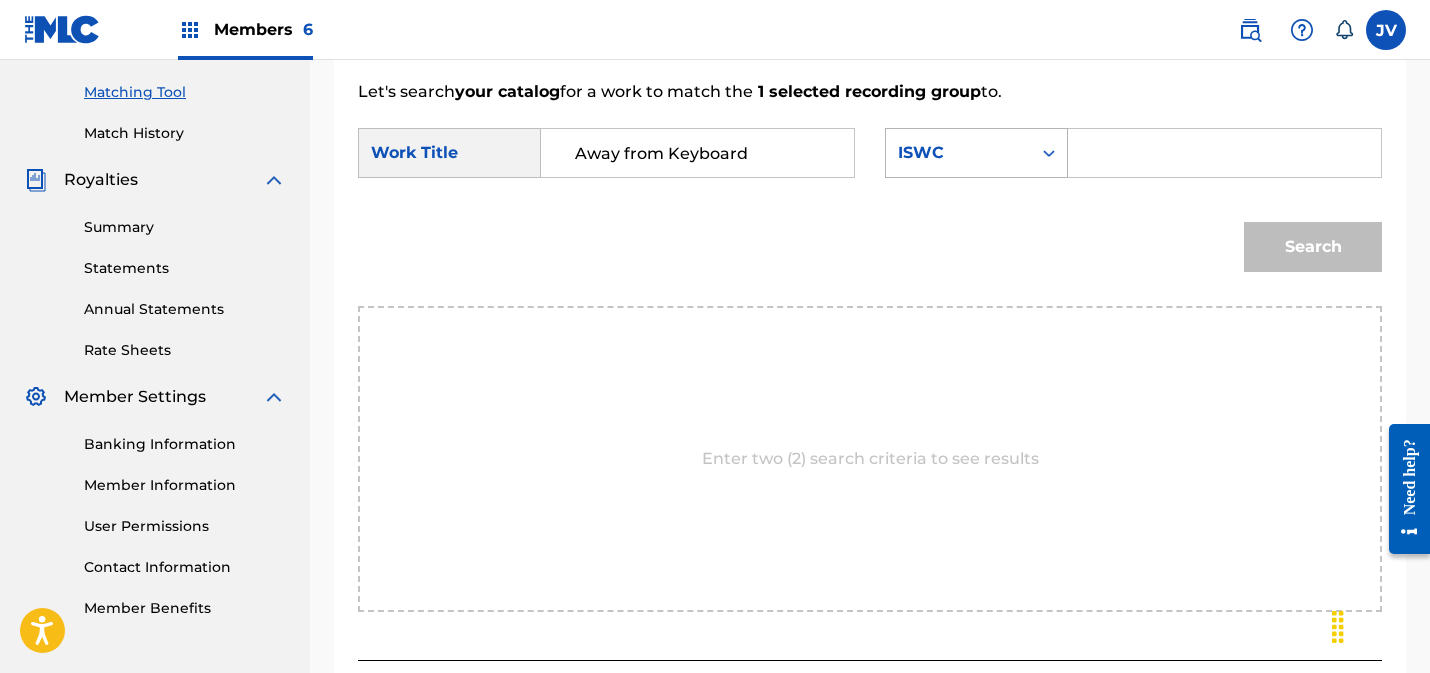 click on "ISWC" at bounding box center [958, 153] 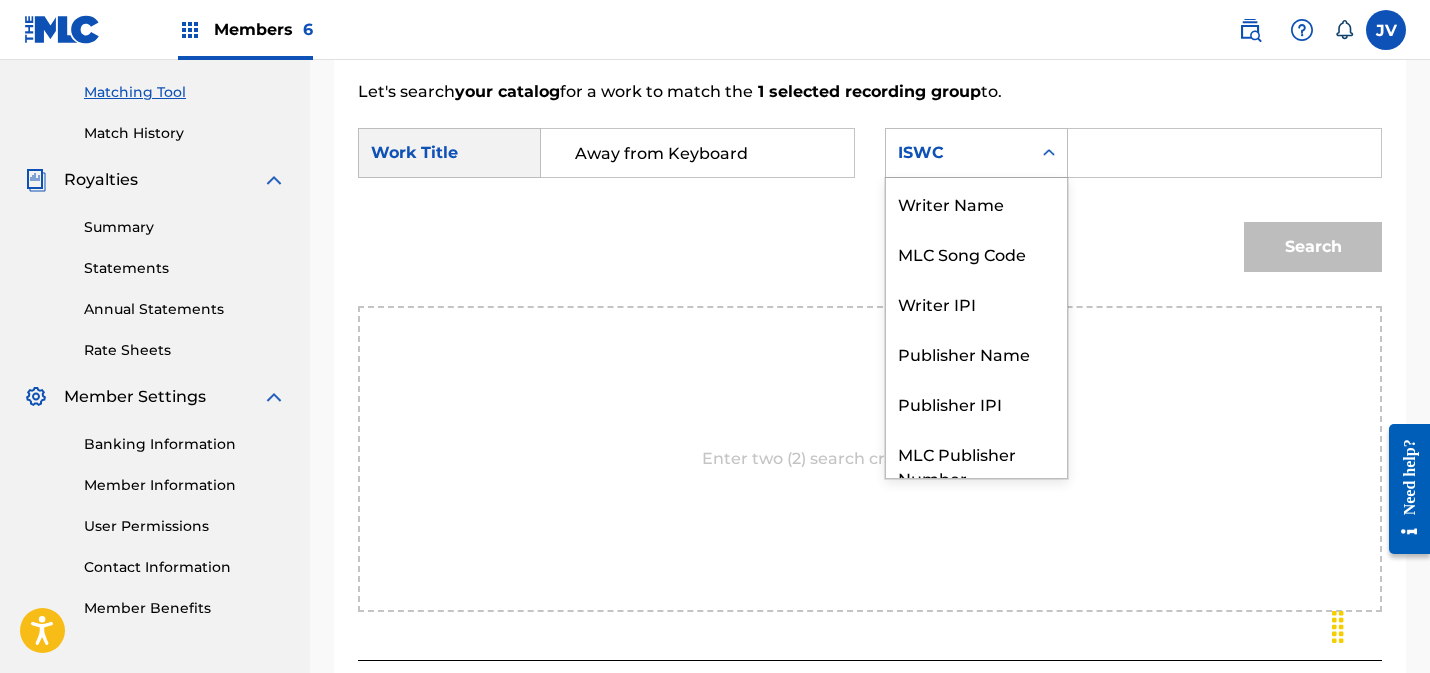 scroll, scrollTop: 74, scrollLeft: 0, axis: vertical 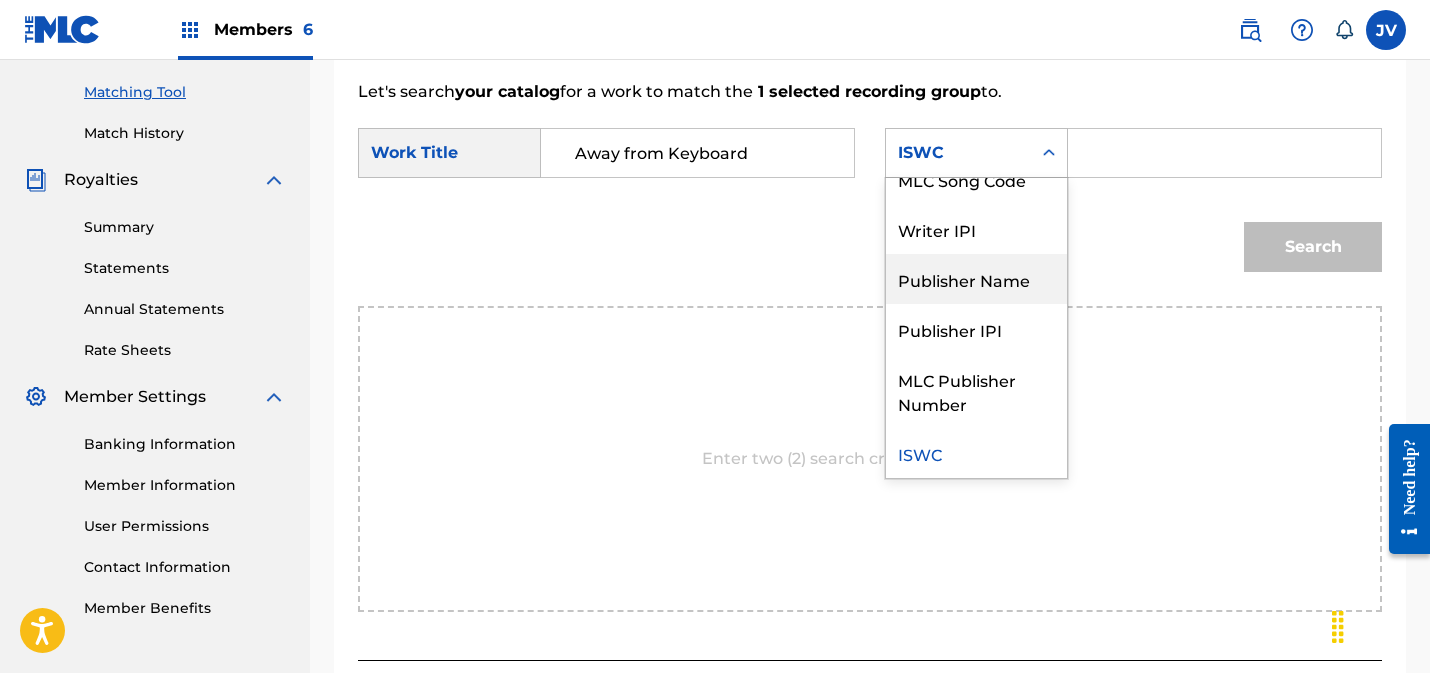 click on "Publisher Name" at bounding box center [976, 279] 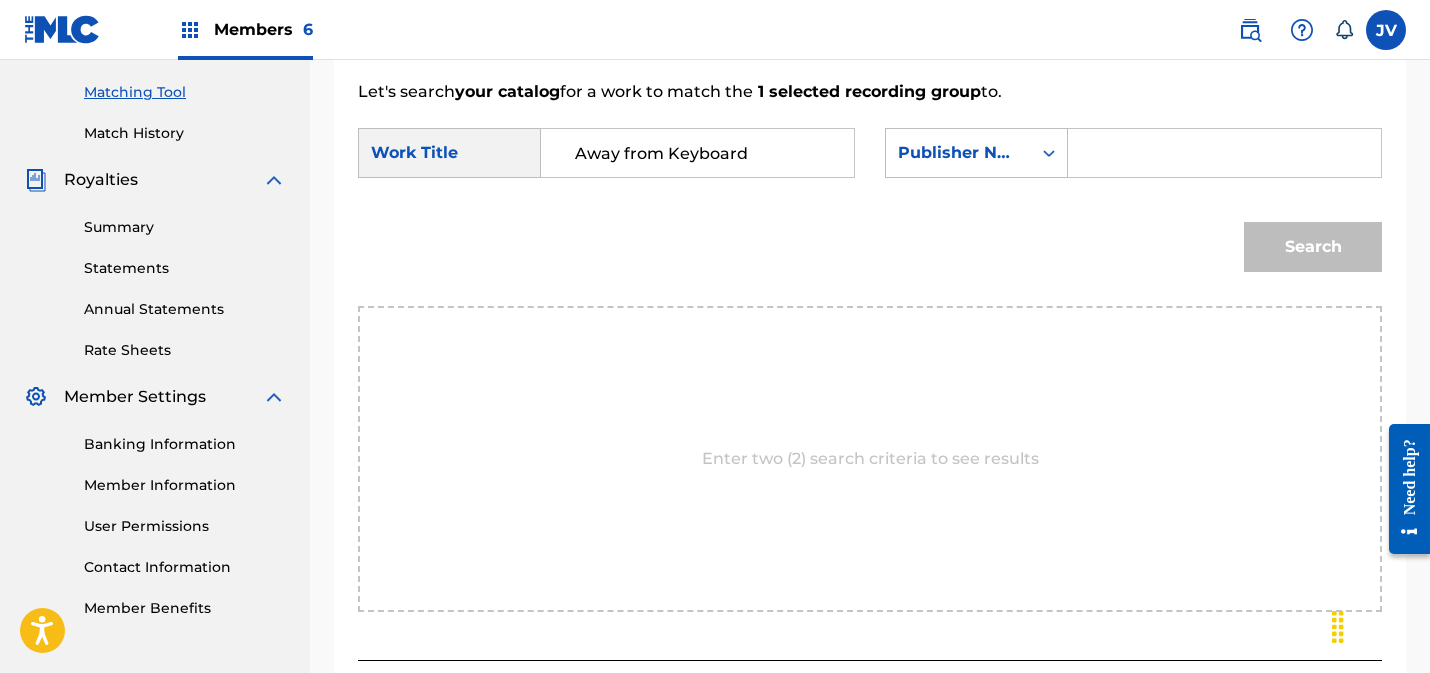 drag, startPoint x: 1135, startPoint y: 179, endPoint x: 1118, endPoint y: 155, distance: 29.410883 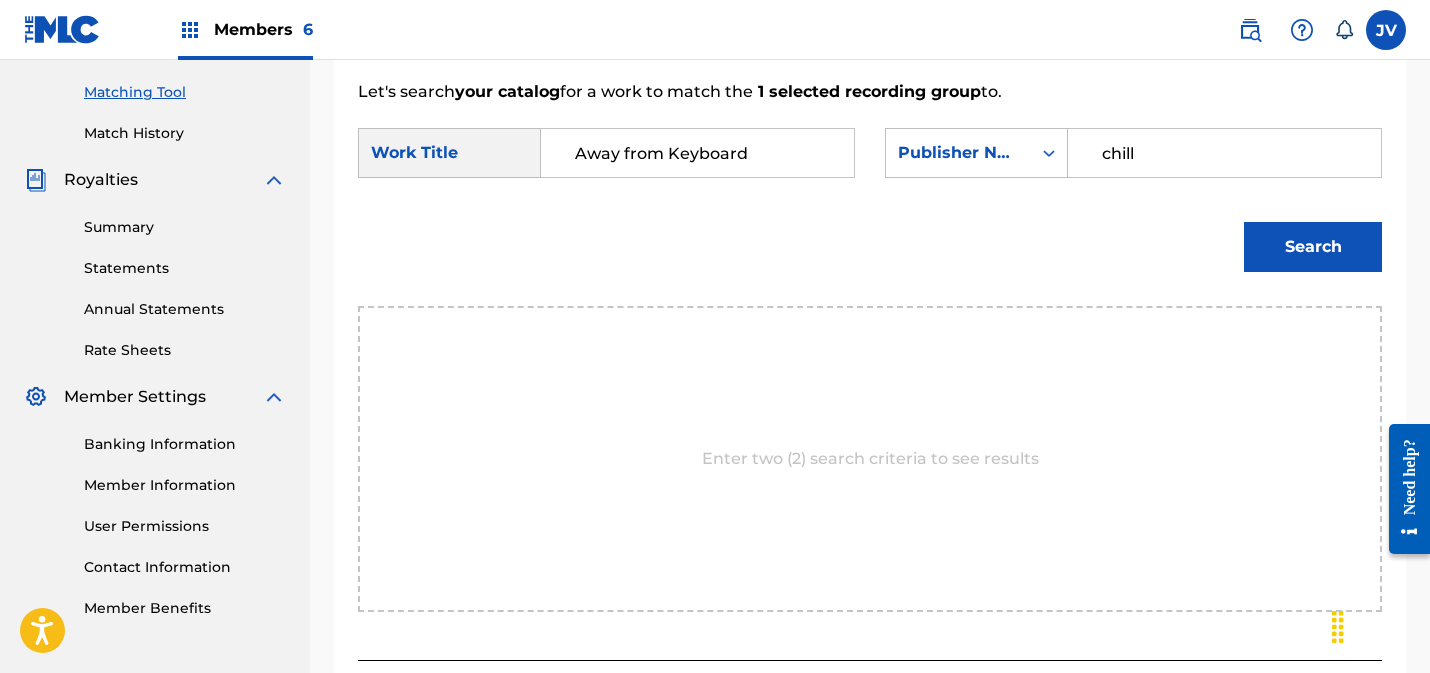 type on "chill" 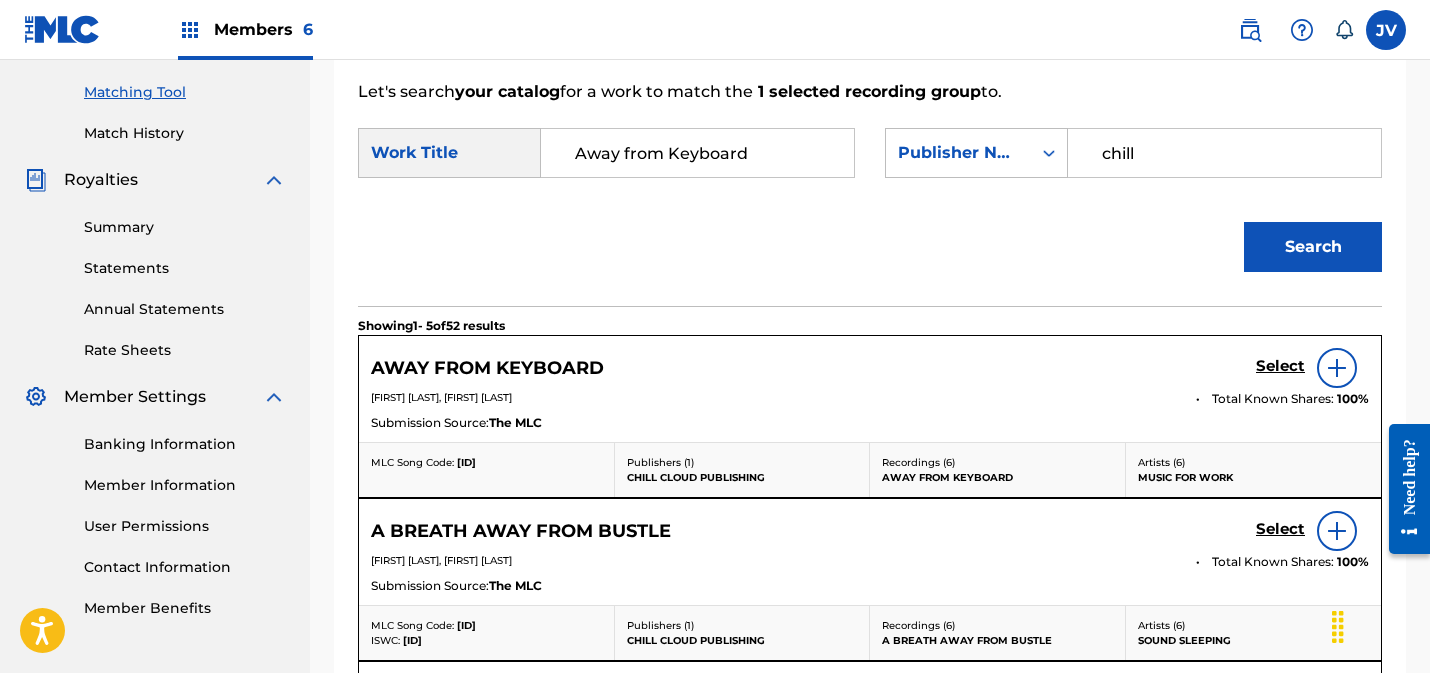 click on "Select" at bounding box center [1280, 366] 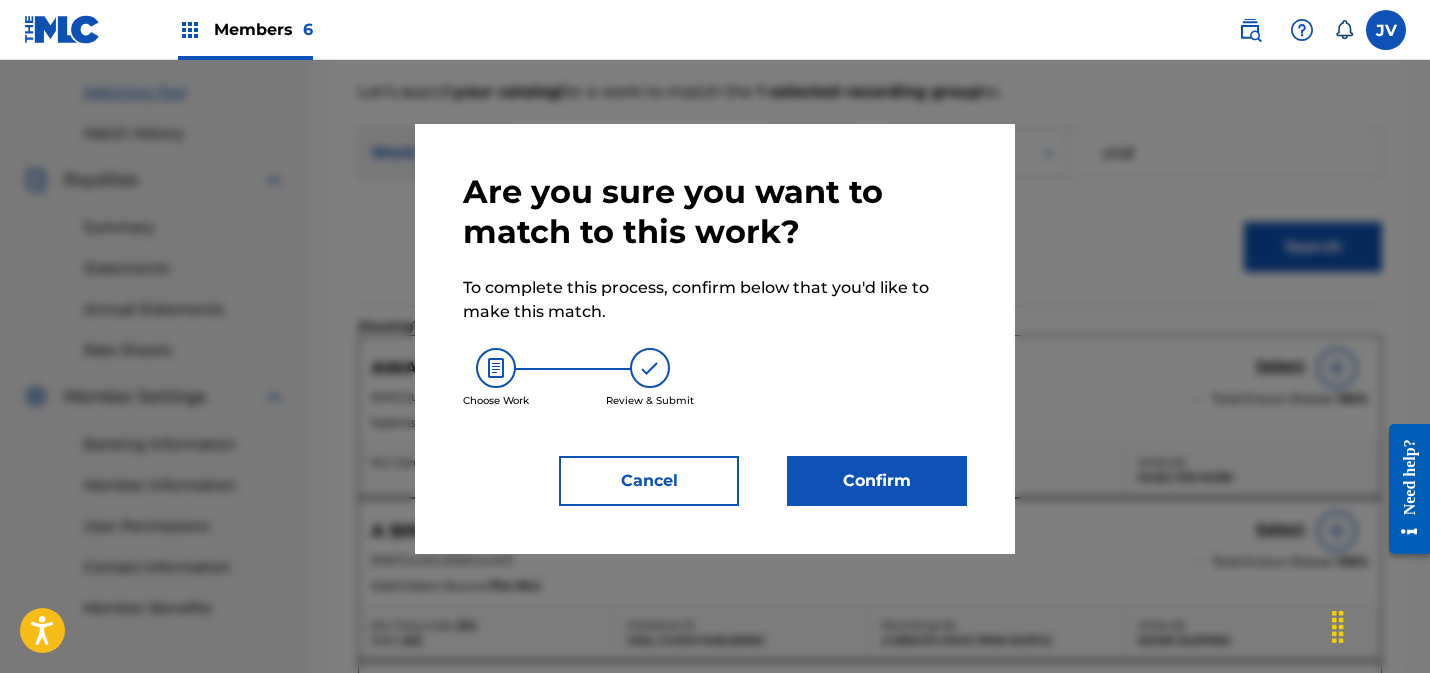 click on "Confirm" at bounding box center [877, 481] 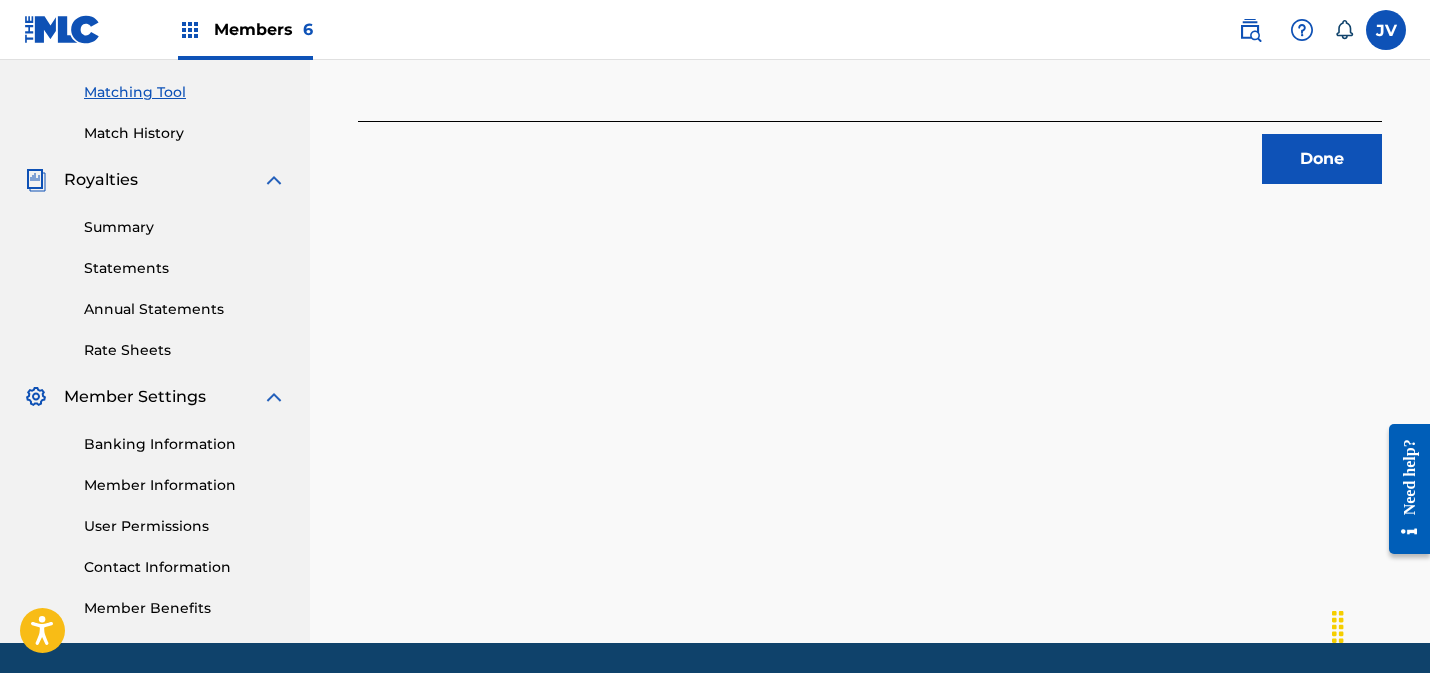 click on "Done" at bounding box center (1322, 159) 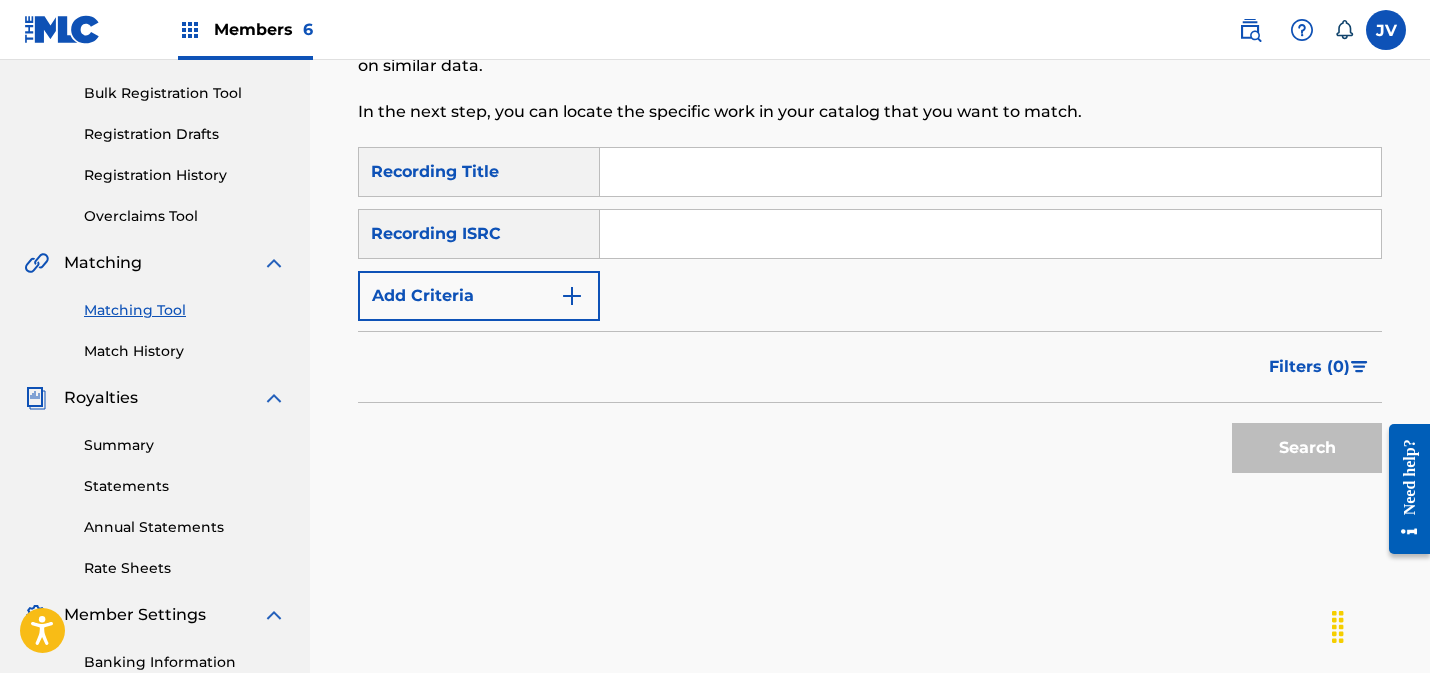 scroll, scrollTop: 230, scrollLeft: 0, axis: vertical 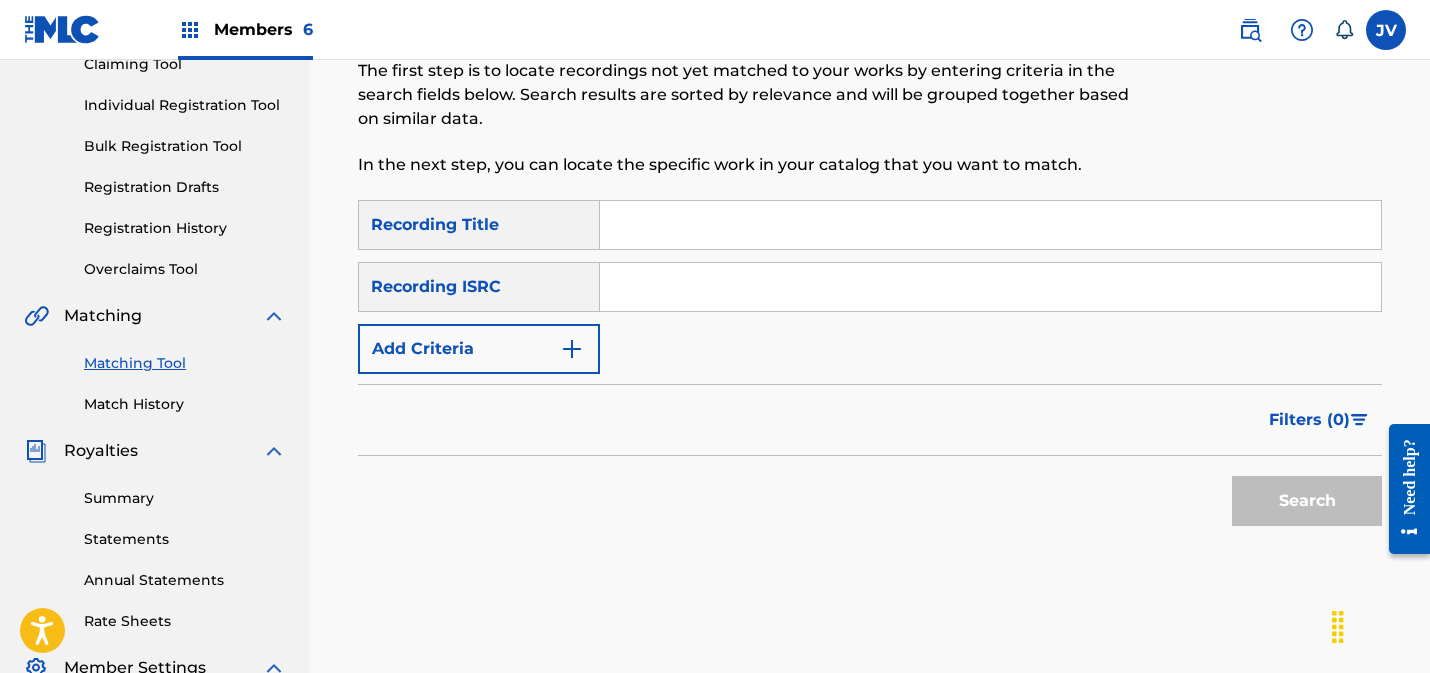 click at bounding box center [990, 287] 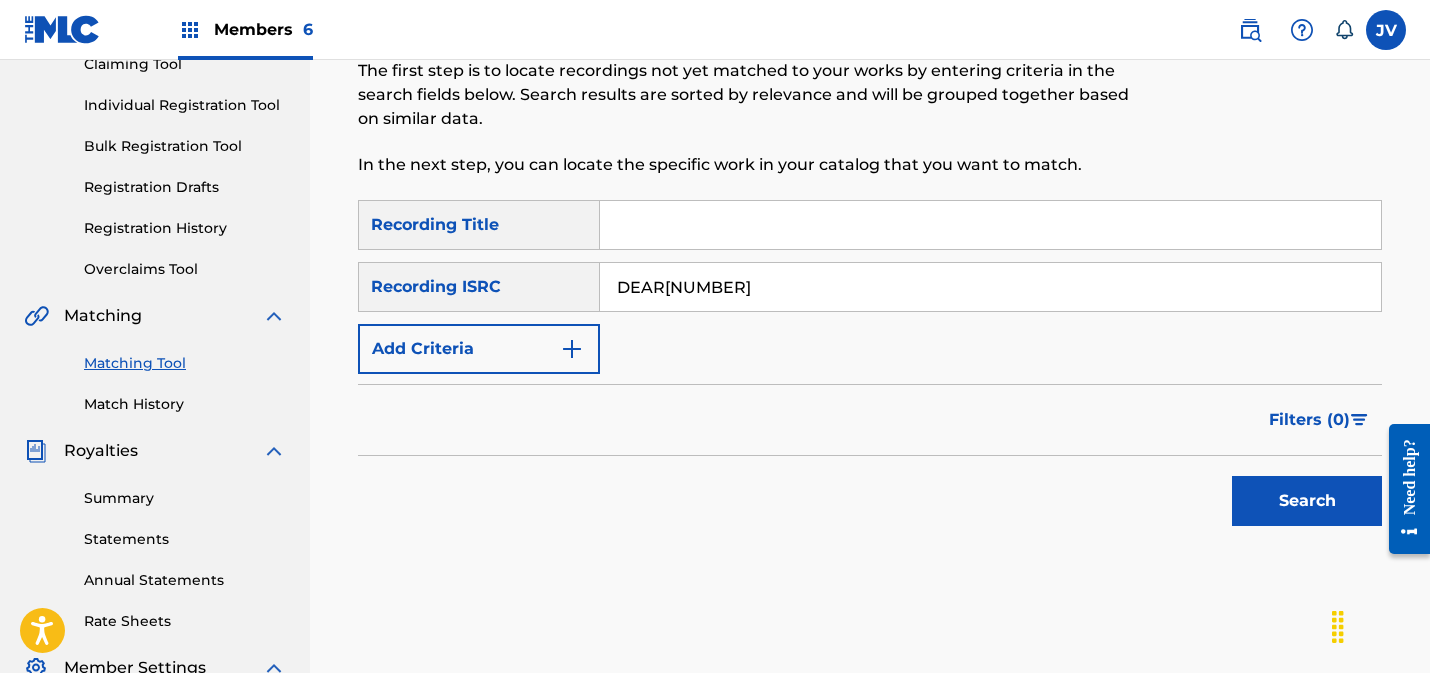 type on "DEAR[NUMBER]" 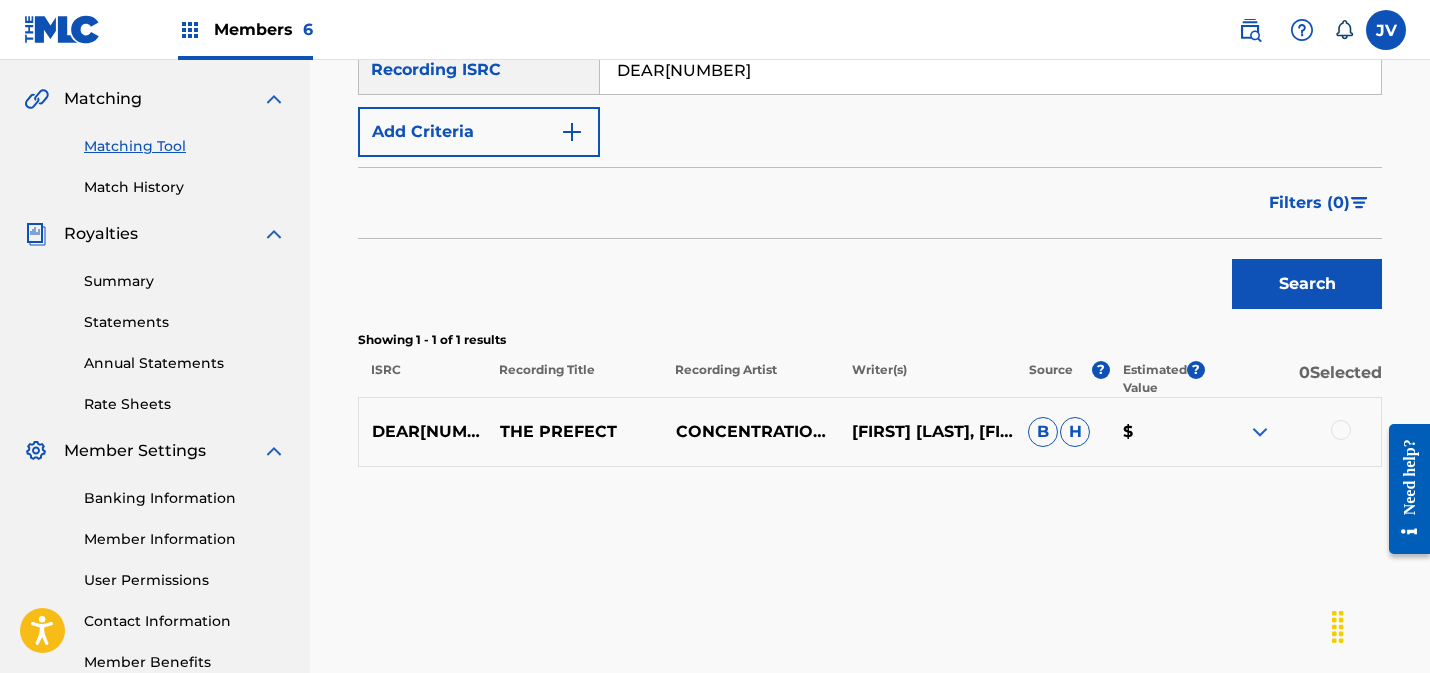 scroll, scrollTop: 463, scrollLeft: 0, axis: vertical 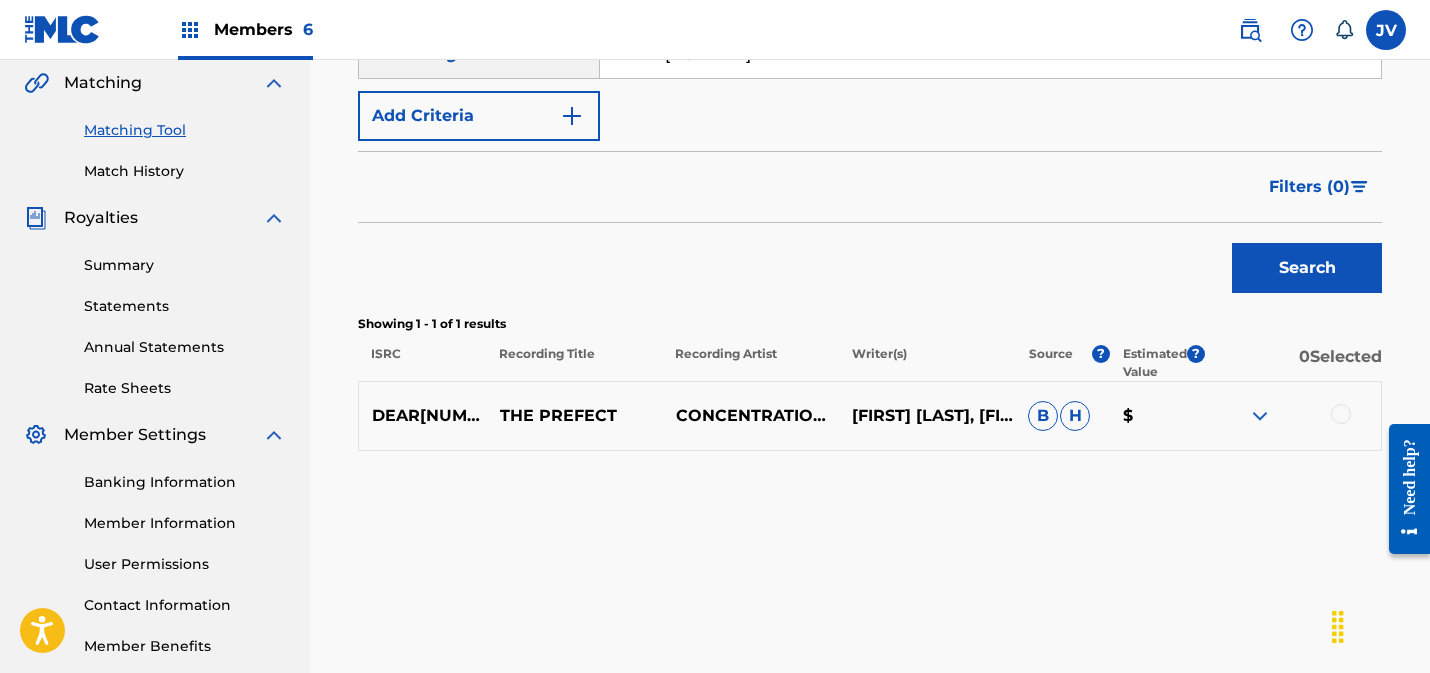 click at bounding box center [1341, 414] 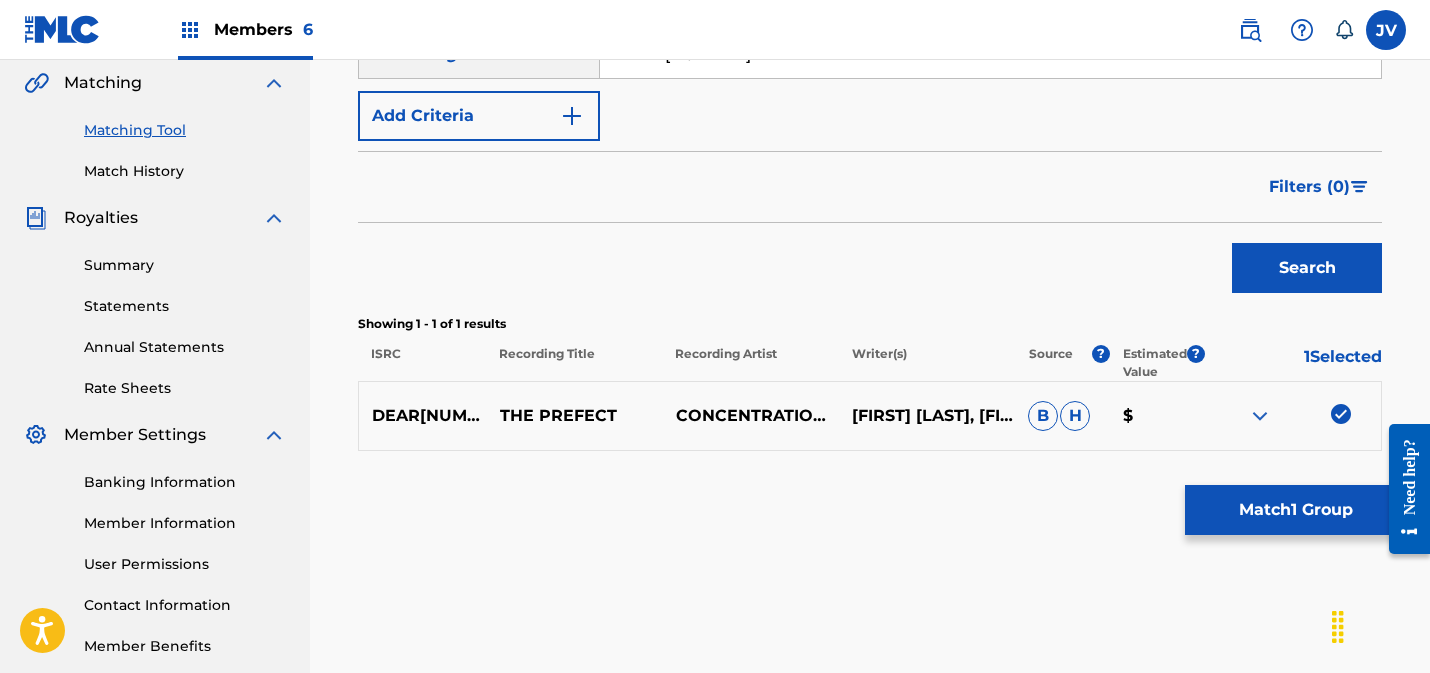 click on "Match  1 Group" at bounding box center (1295, 510) 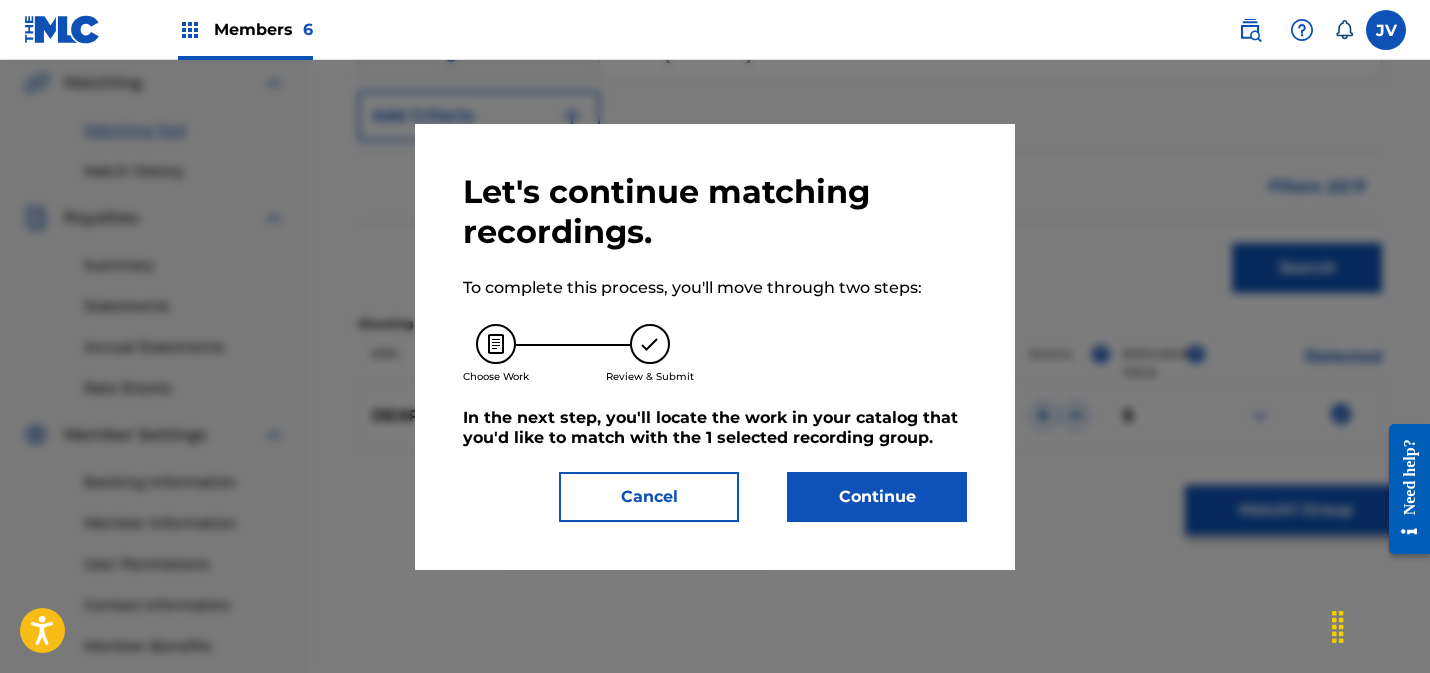 click on "Continue" at bounding box center (877, 497) 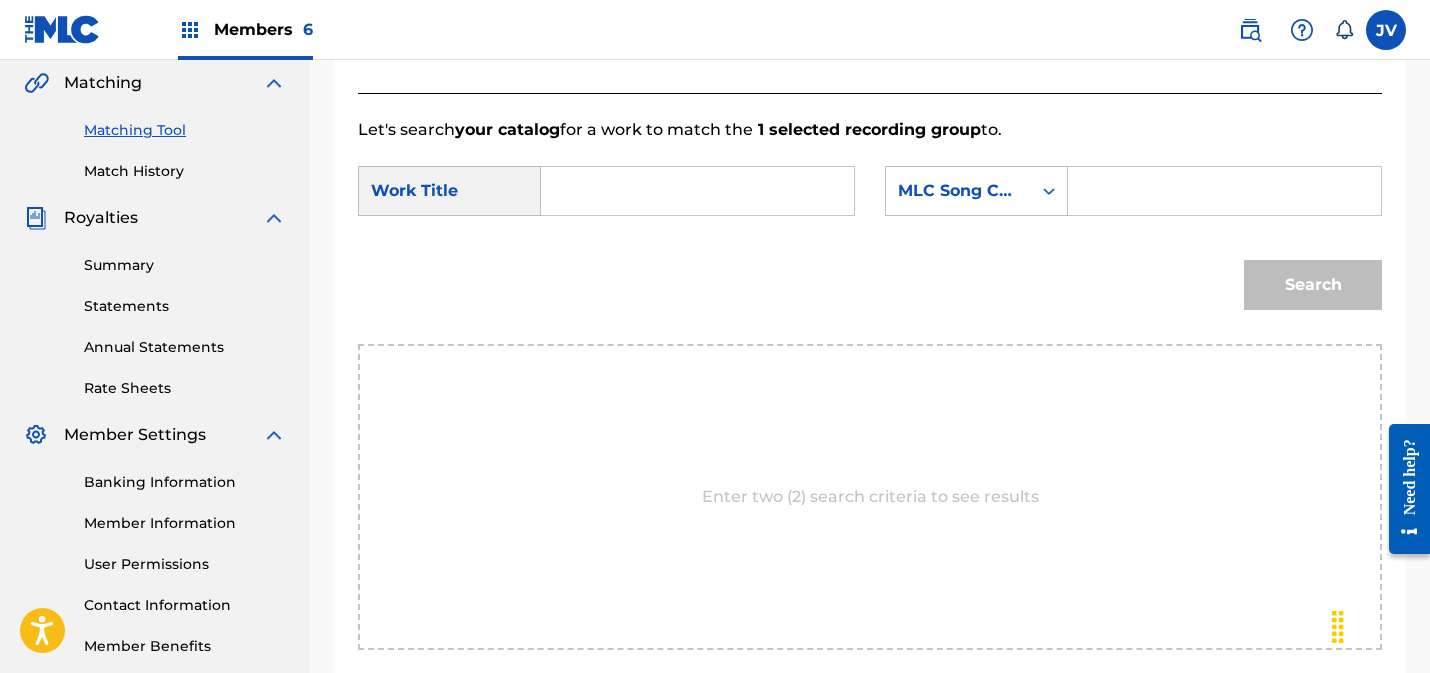 drag, startPoint x: 585, startPoint y: 185, endPoint x: 681, endPoint y: 196, distance: 96.62815 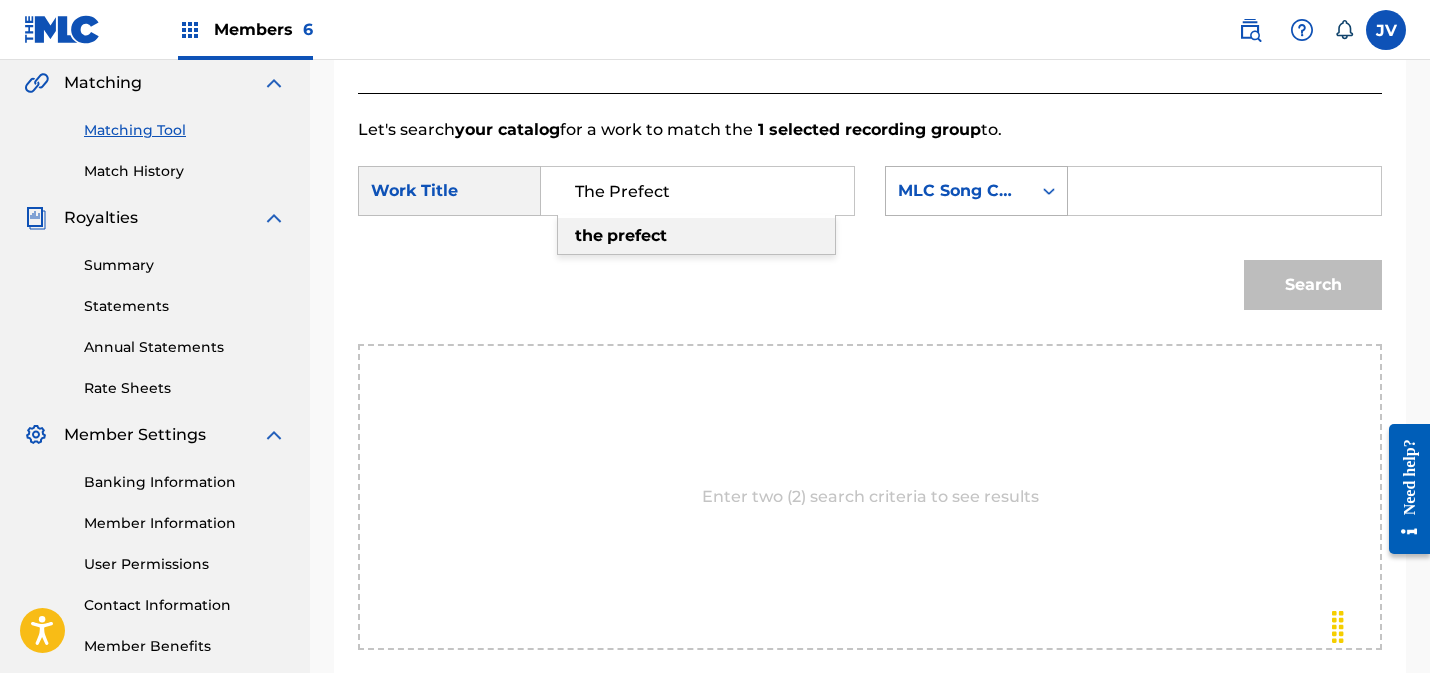 type on "The Prefect" 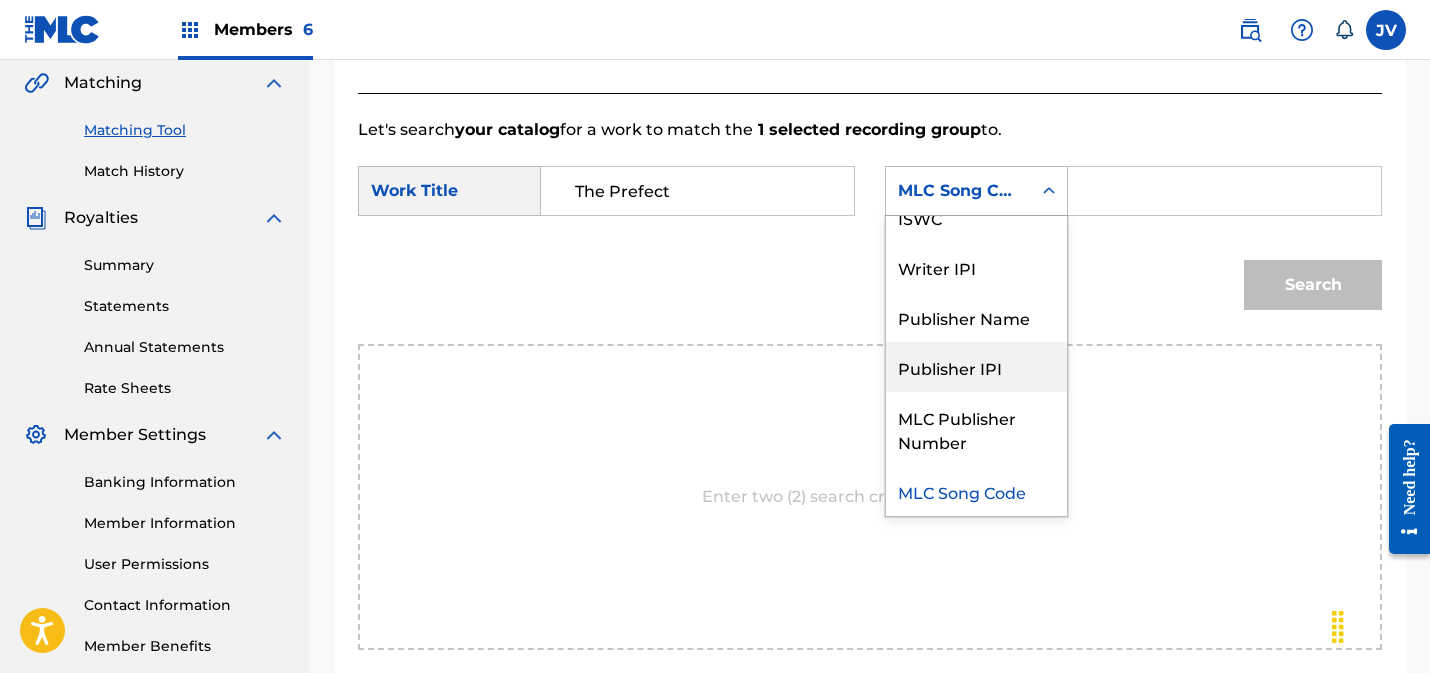 scroll, scrollTop: 0, scrollLeft: 0, axis: both 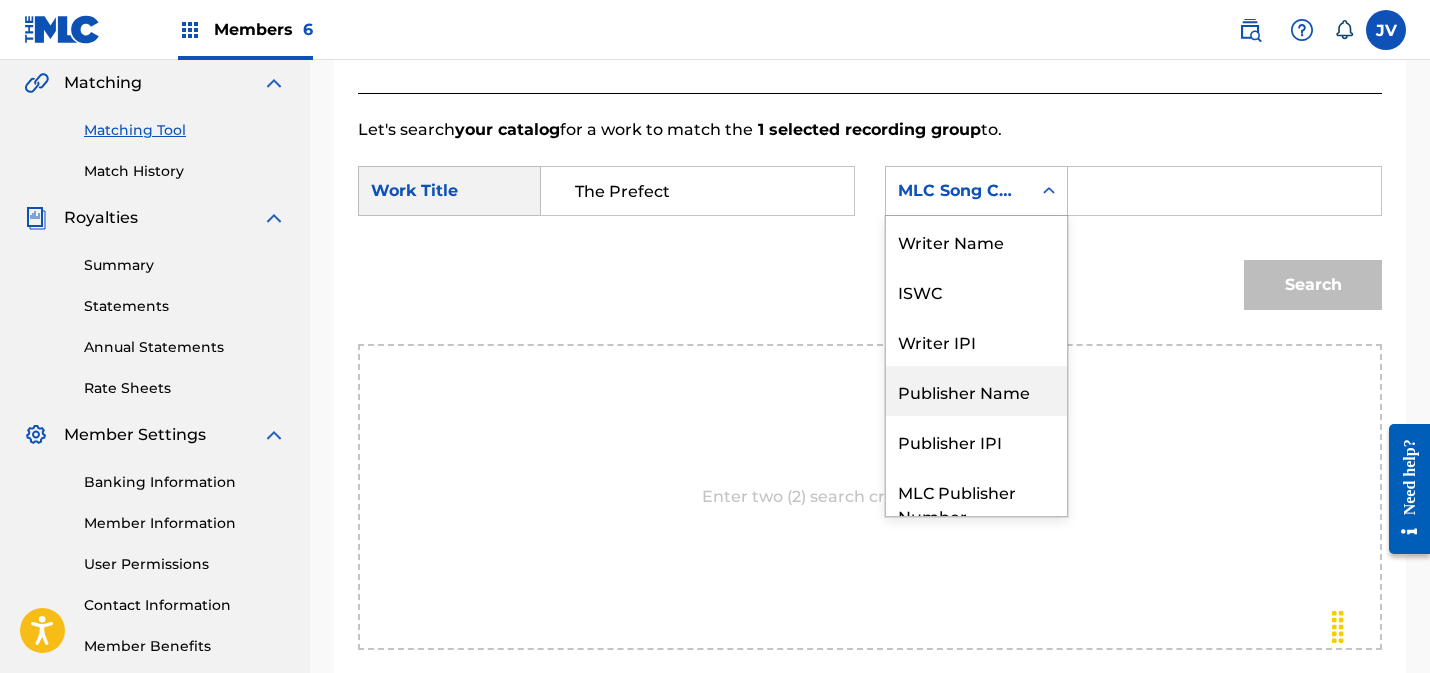 click on "Publisher Name" at bounding box center (976, 391) 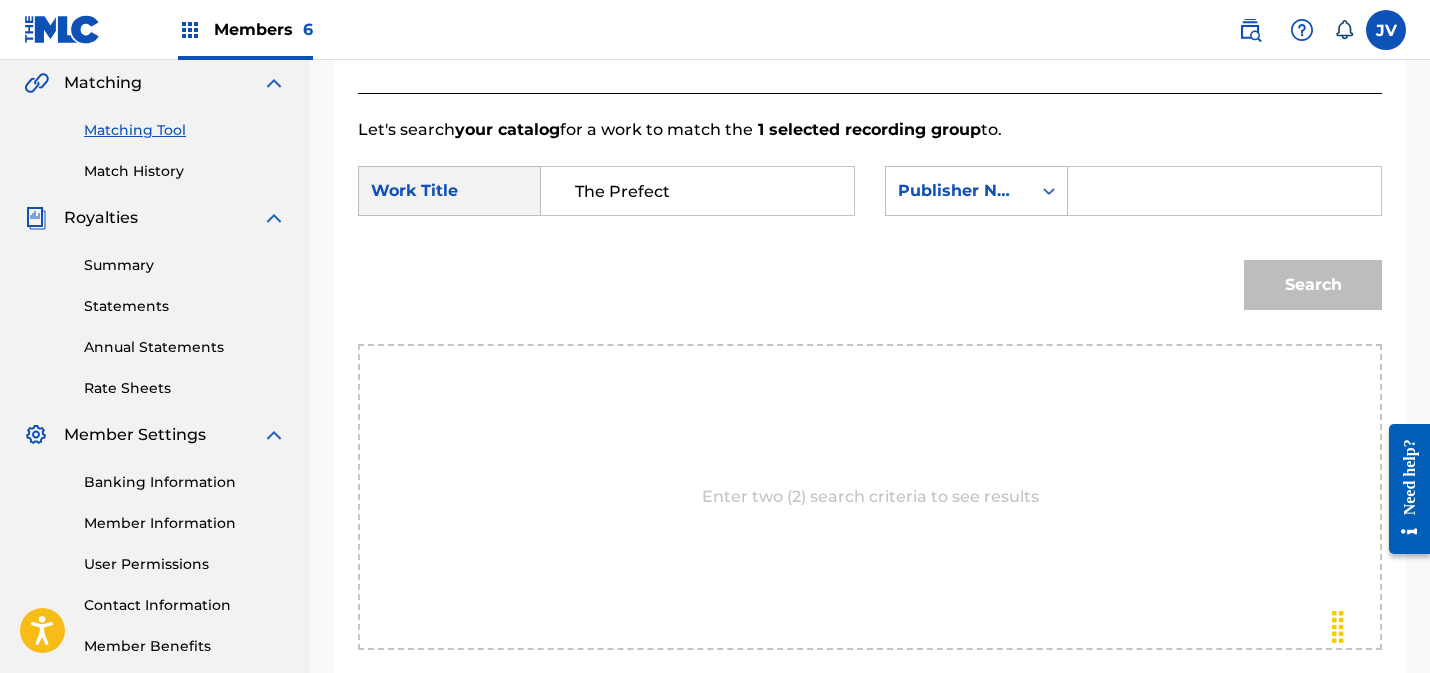 click at bounding box center [1224, 191] 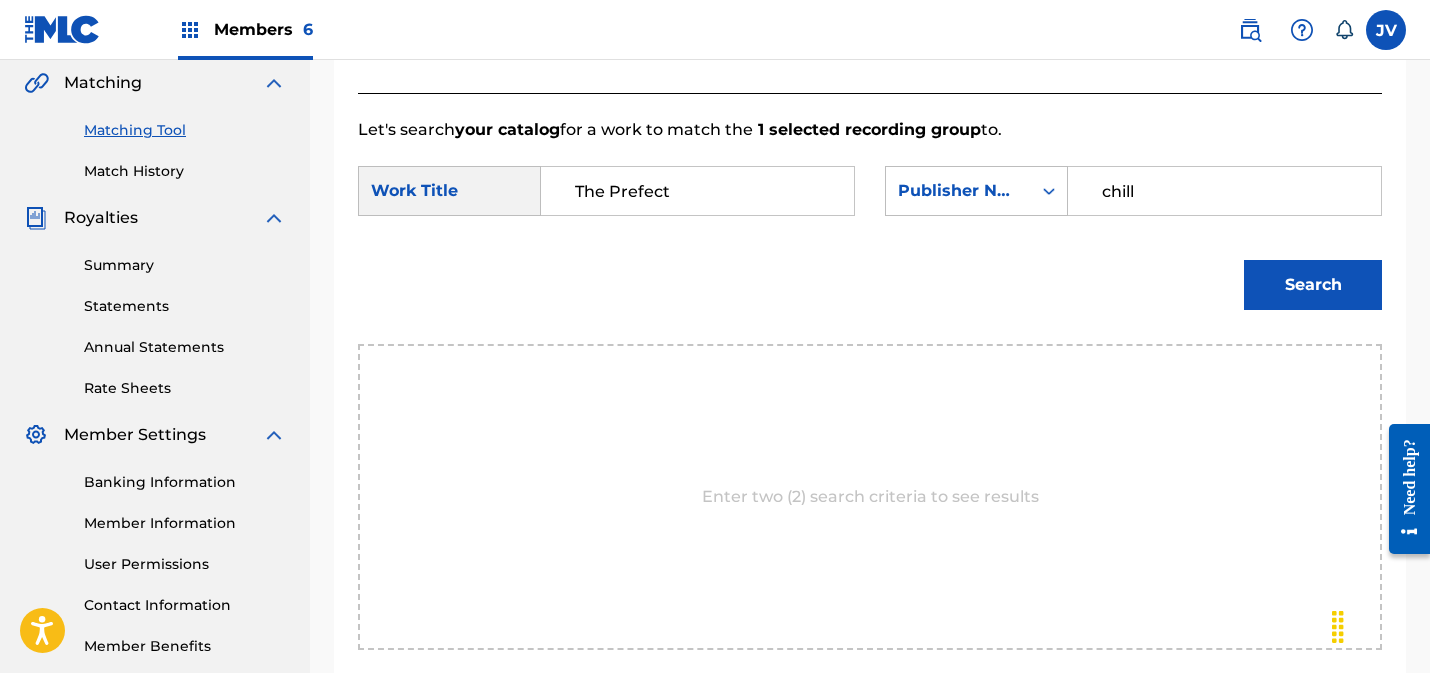 type on "chill" 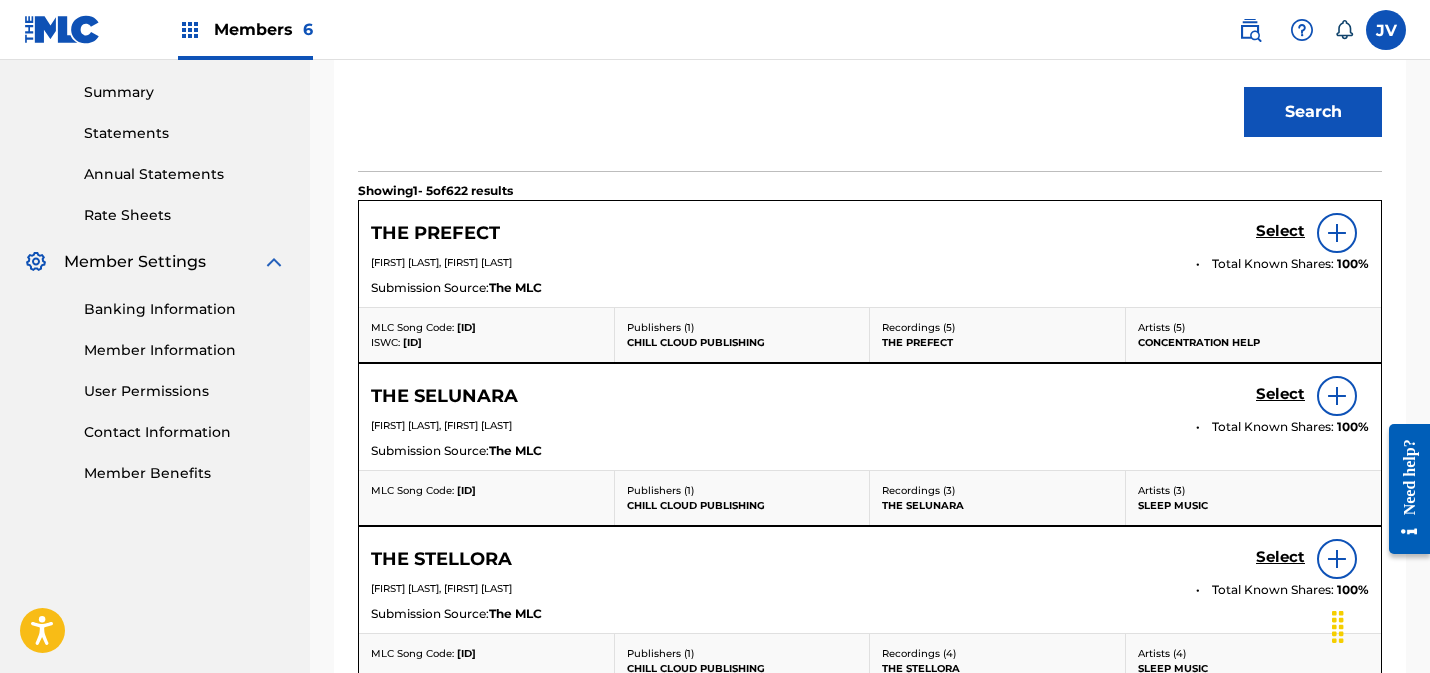 scroll, scrollTop: 607, scrollLeft: 0, axis: vertical 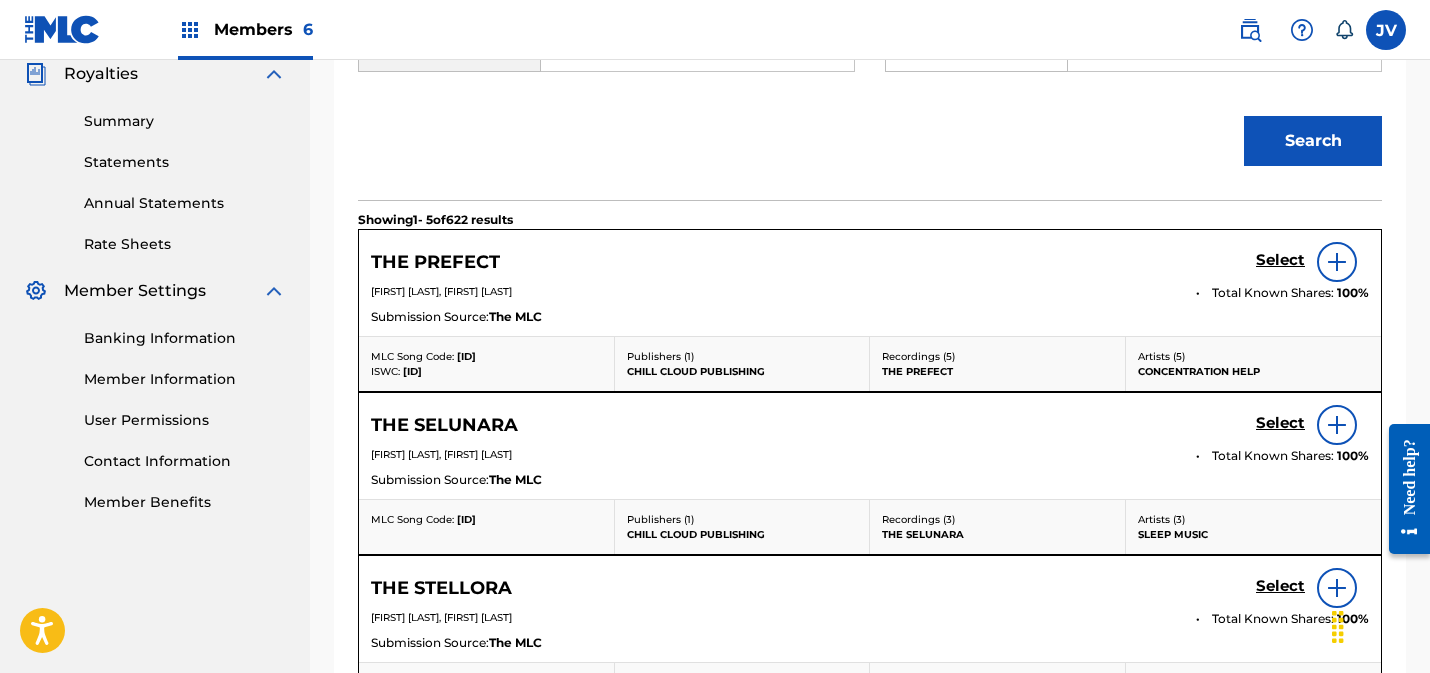 click on "Select" at bounding box center [1280, 260] 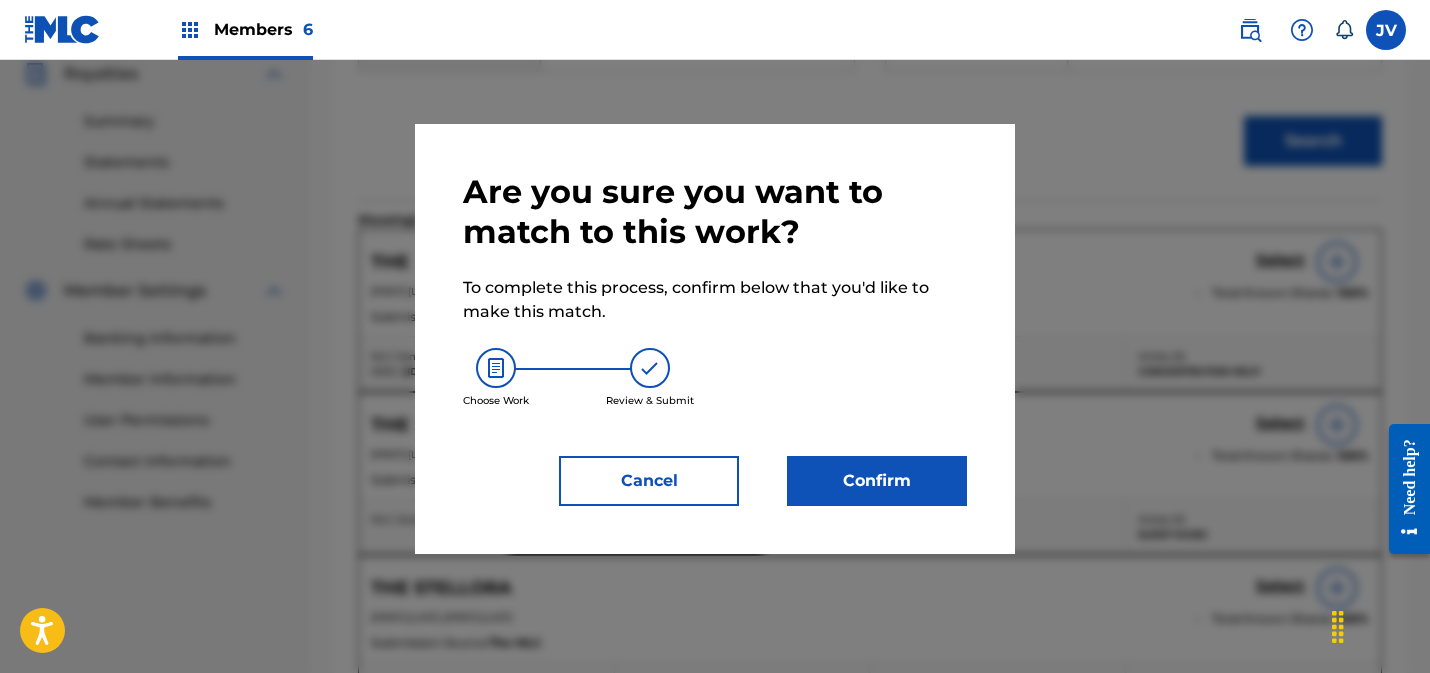 click on "Confirm" at bounding box center (877, 481) 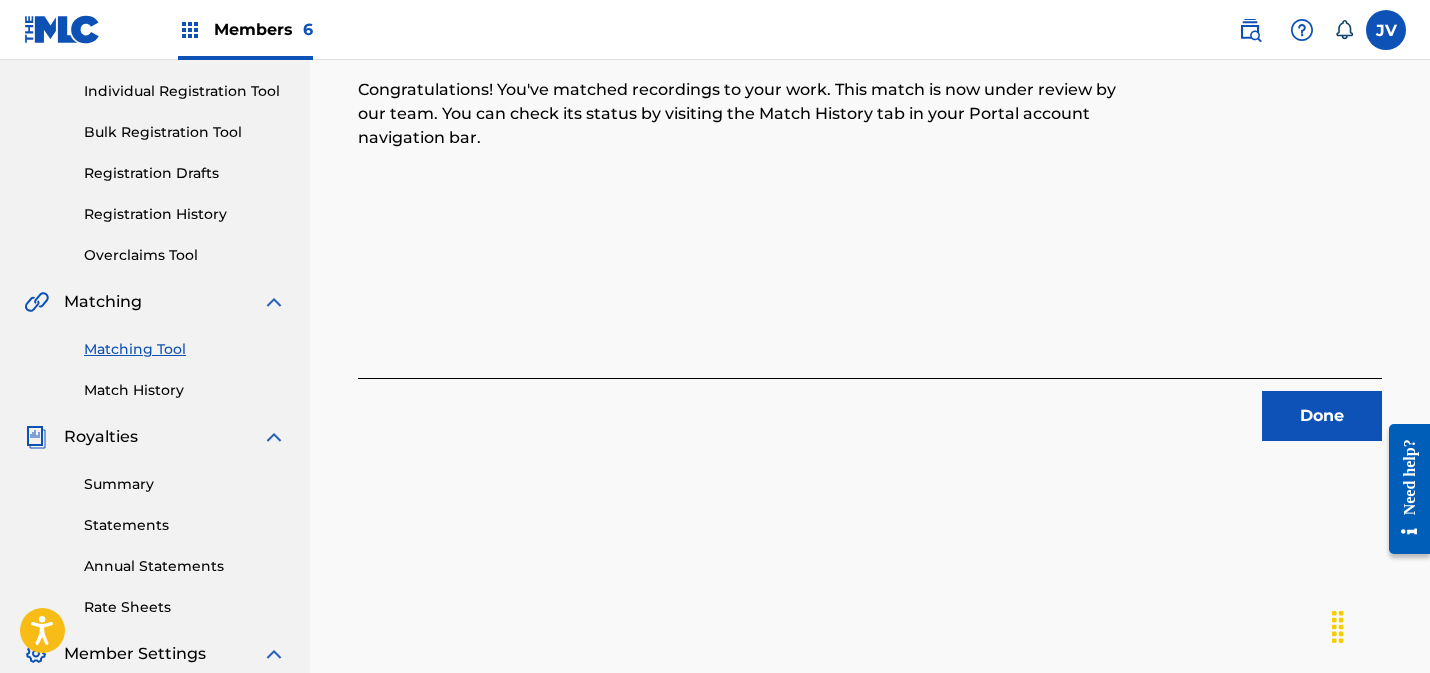 scroll, scrollTop: 300, scrollLeft: 0, axis: vertical 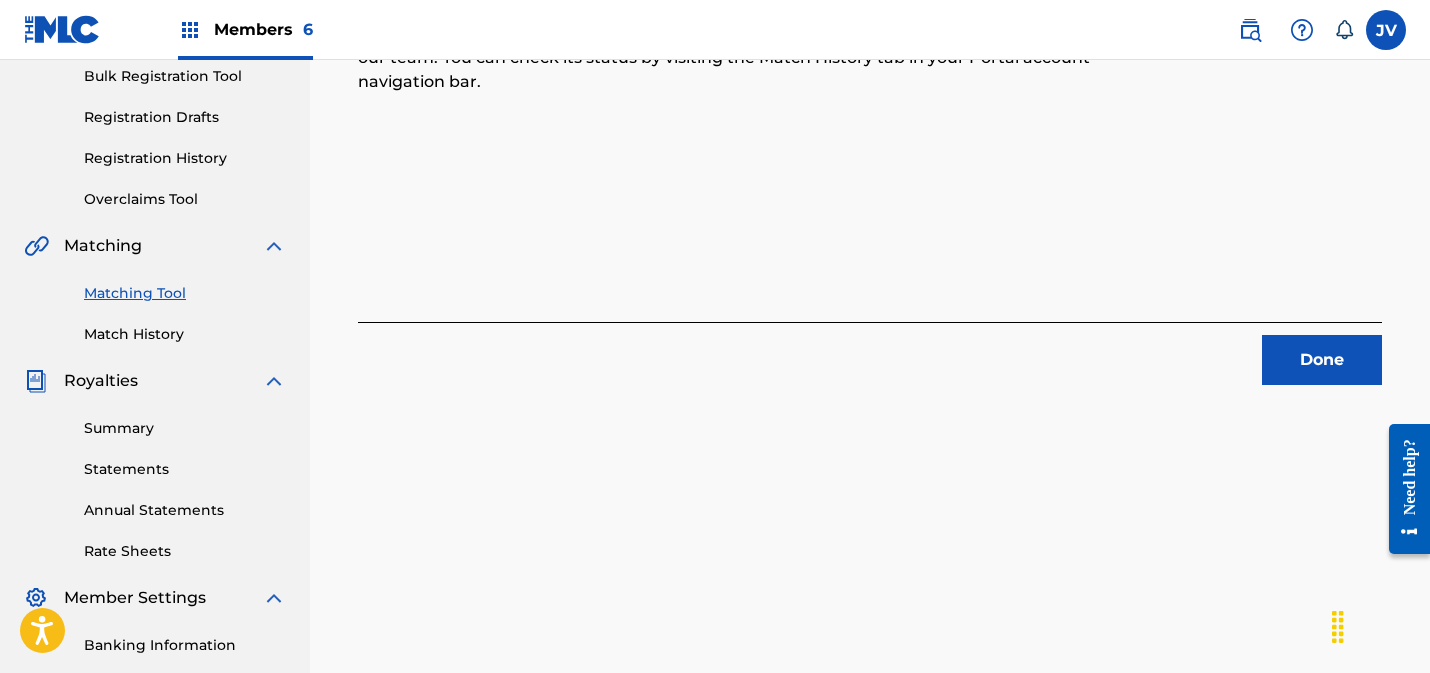 click on "Done" at bounding box center [1322, 360] 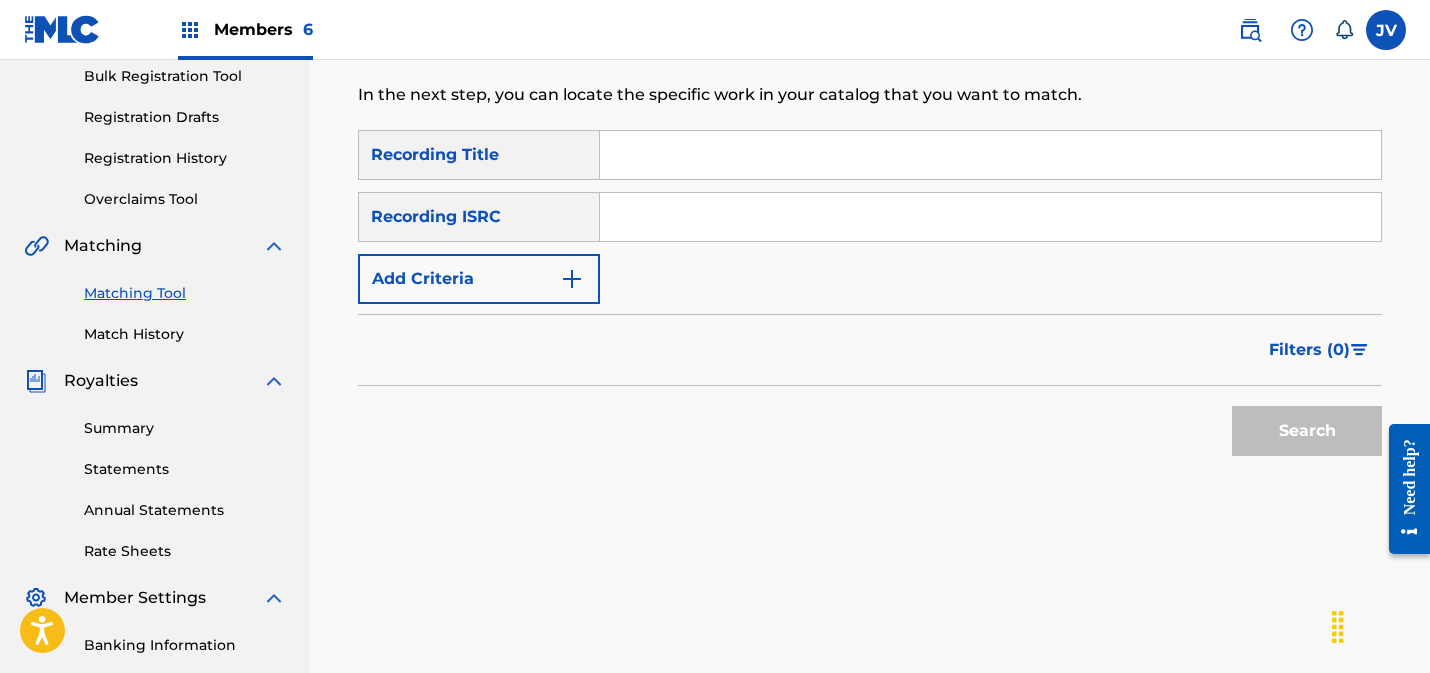 click at bounding box center (990, 217) 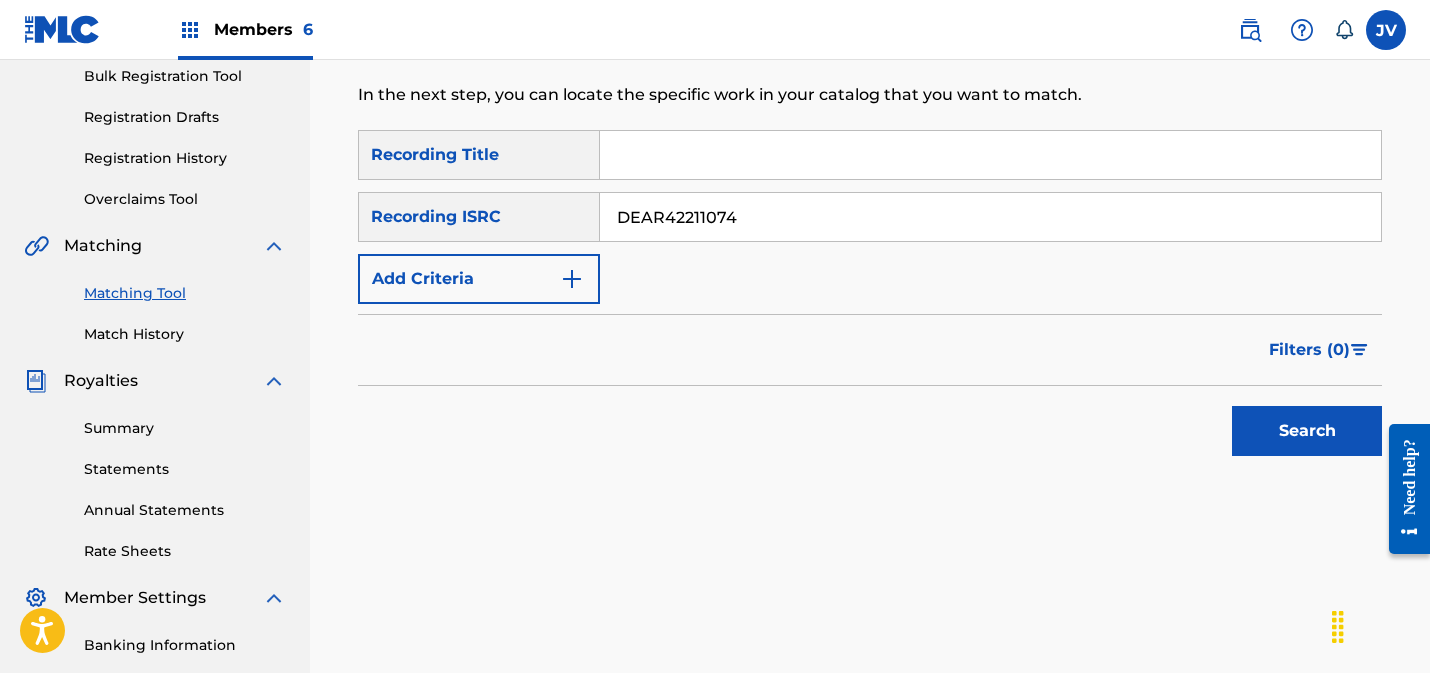 click on "Search" at bounding box center [1307, 431] 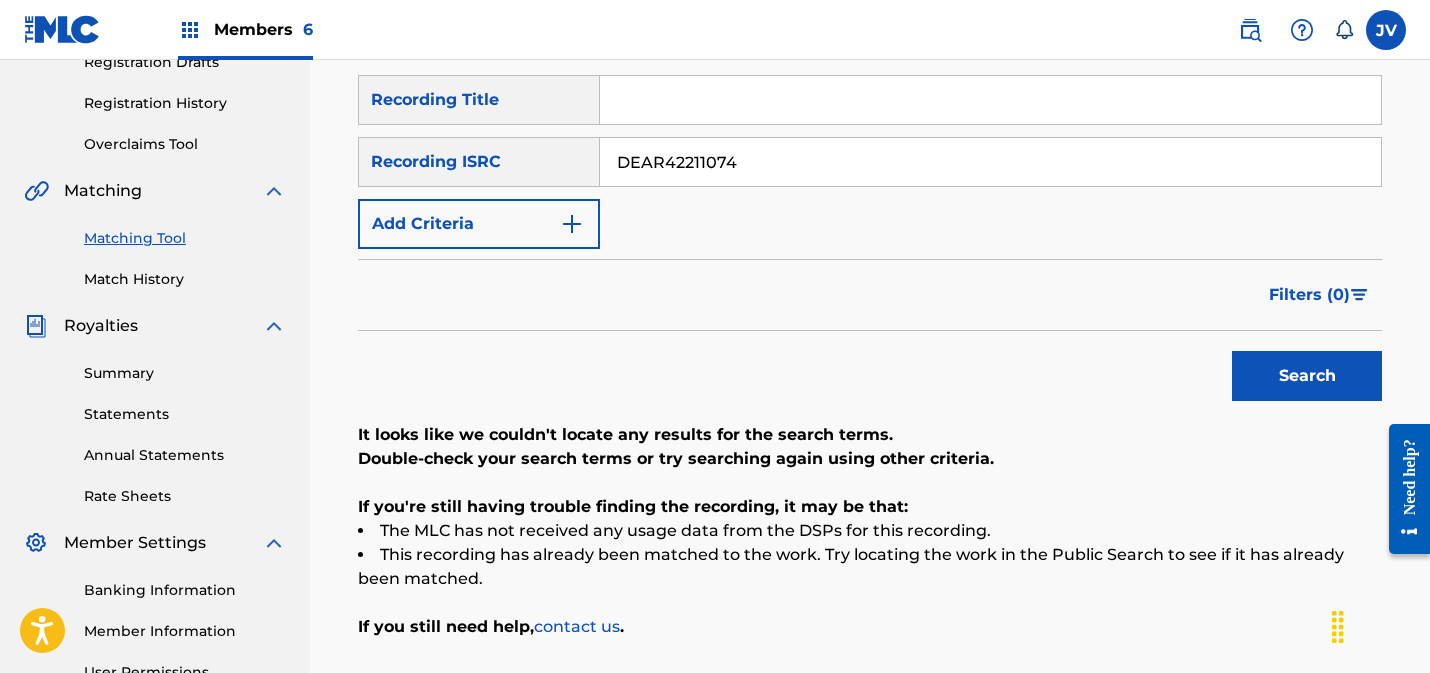 scroll, scrollTop: 366, scrollLeft: 0, axis: vertical 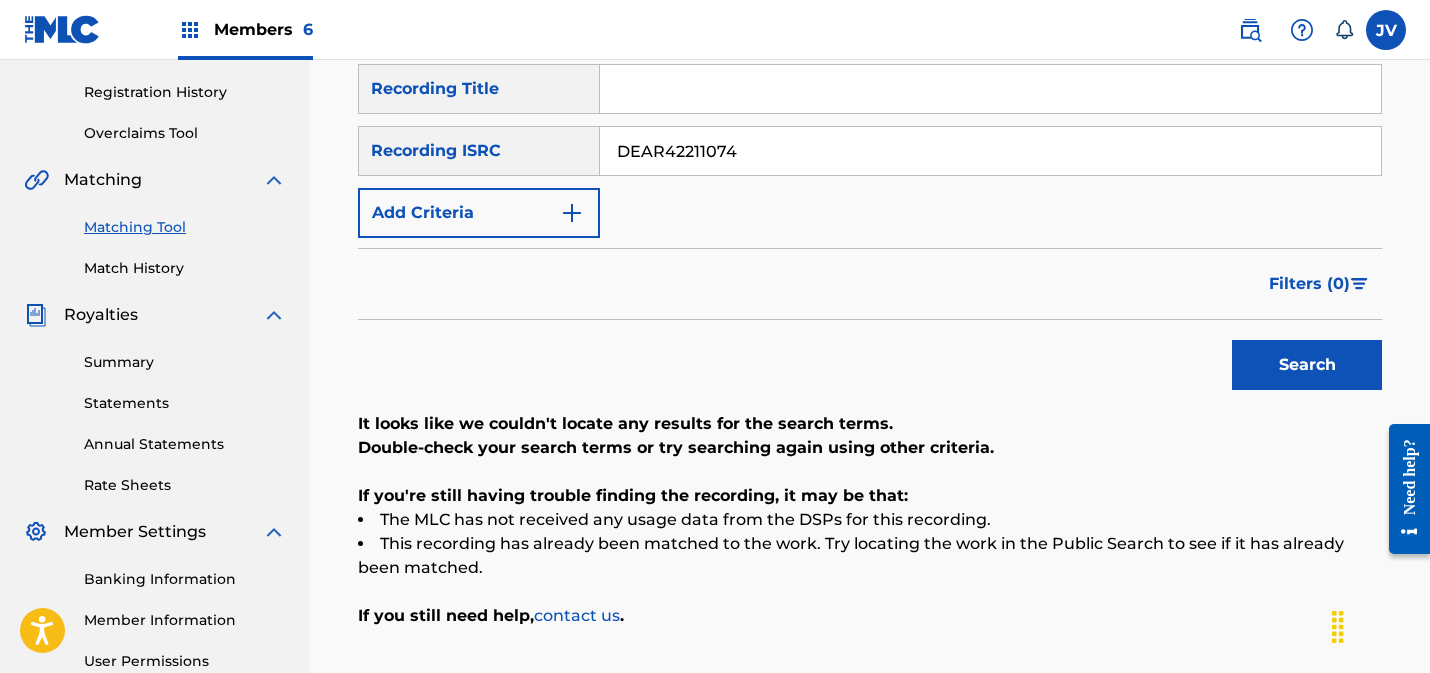 drag, startPoint x: 790, startPoint y: 163, endPoint x: 580, endPoint y: 150, distance: 210.402 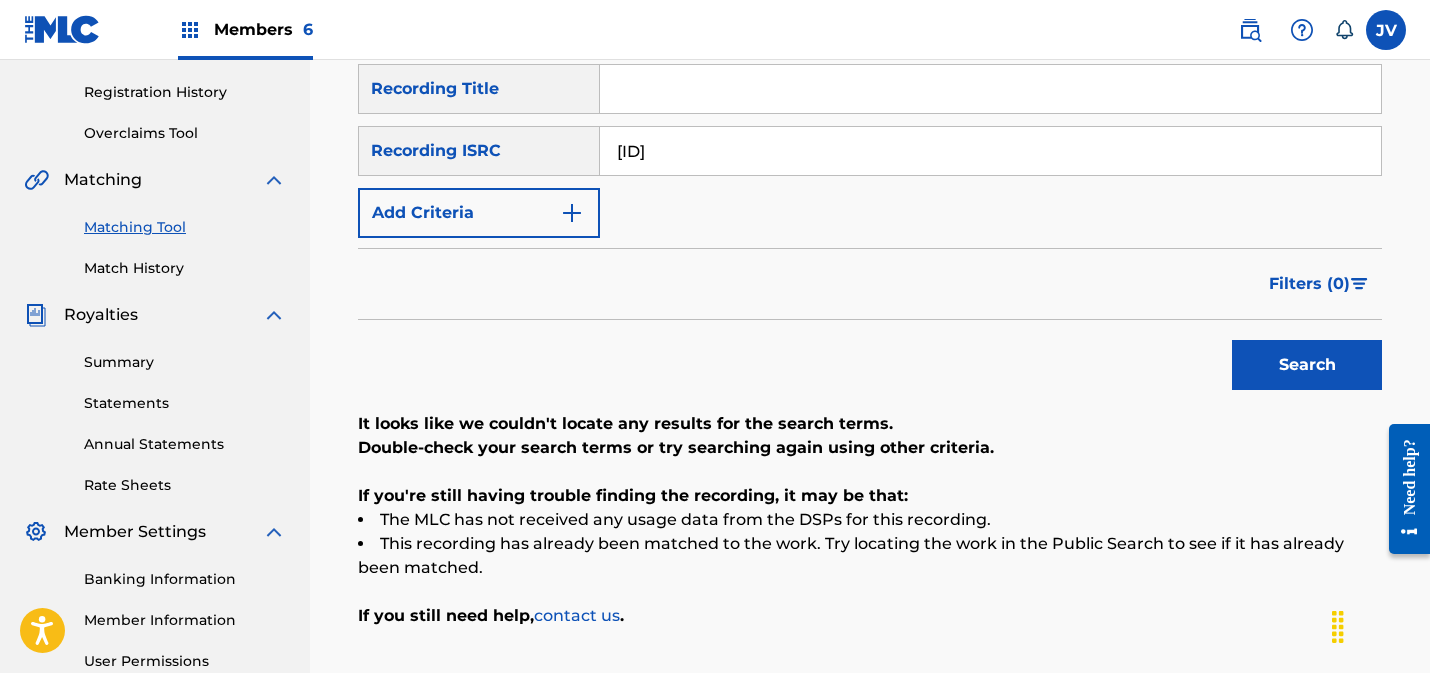 click on "Search" at bounding box center [1307, 365] 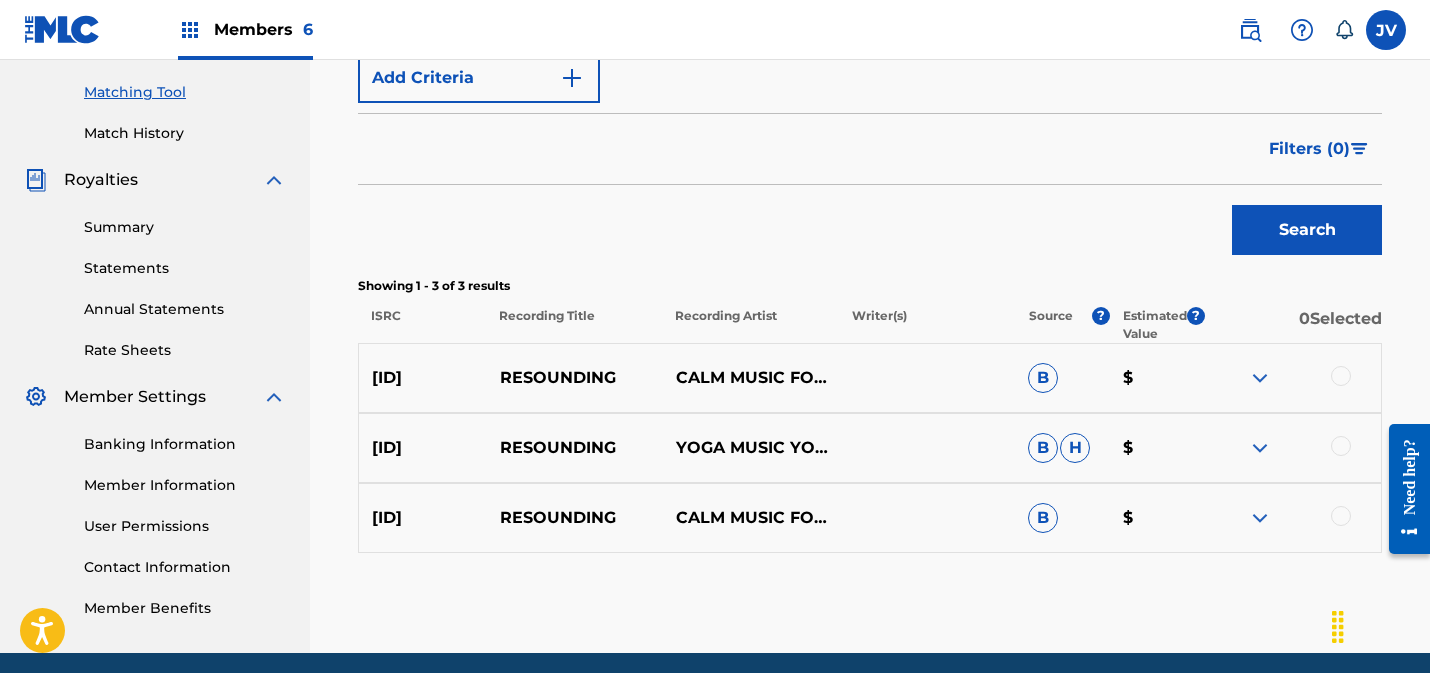scroll, scrollTop: 577, scrollLeft: 0, axis: vertical 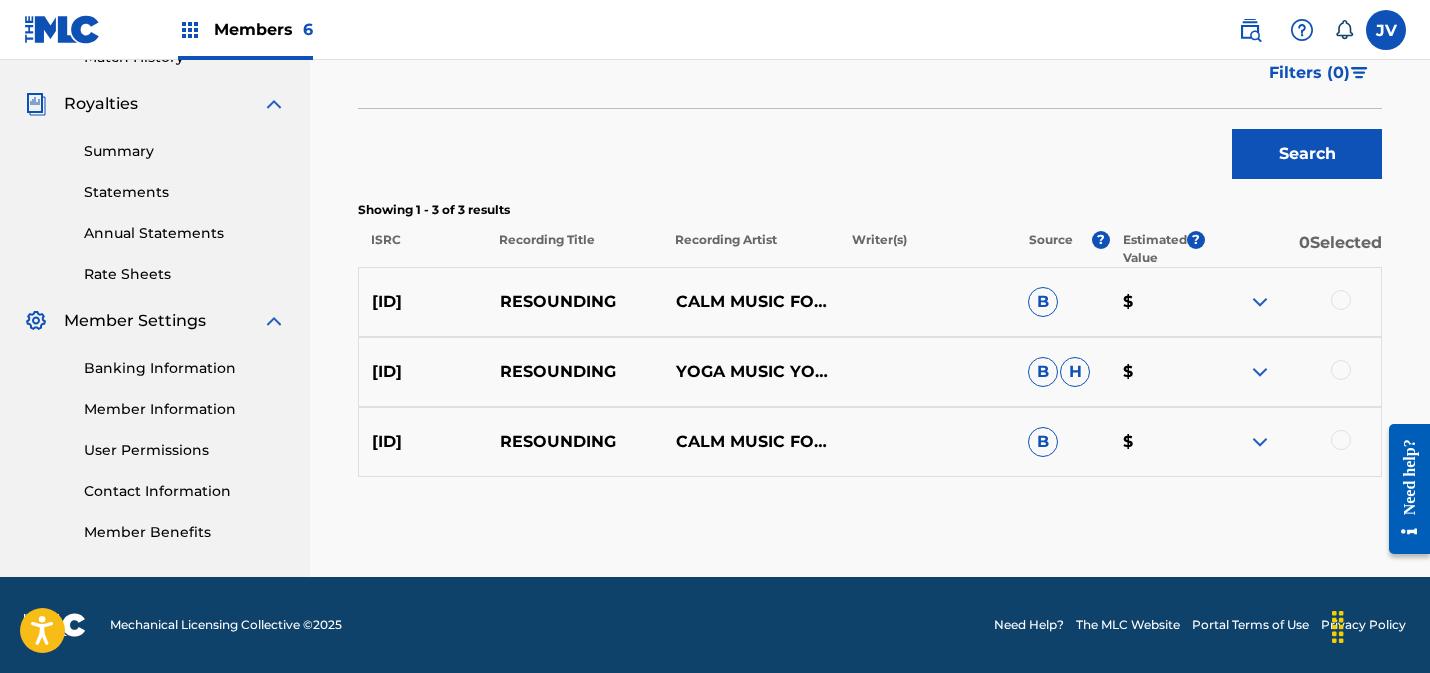 click at bounding box center [1341, 440] 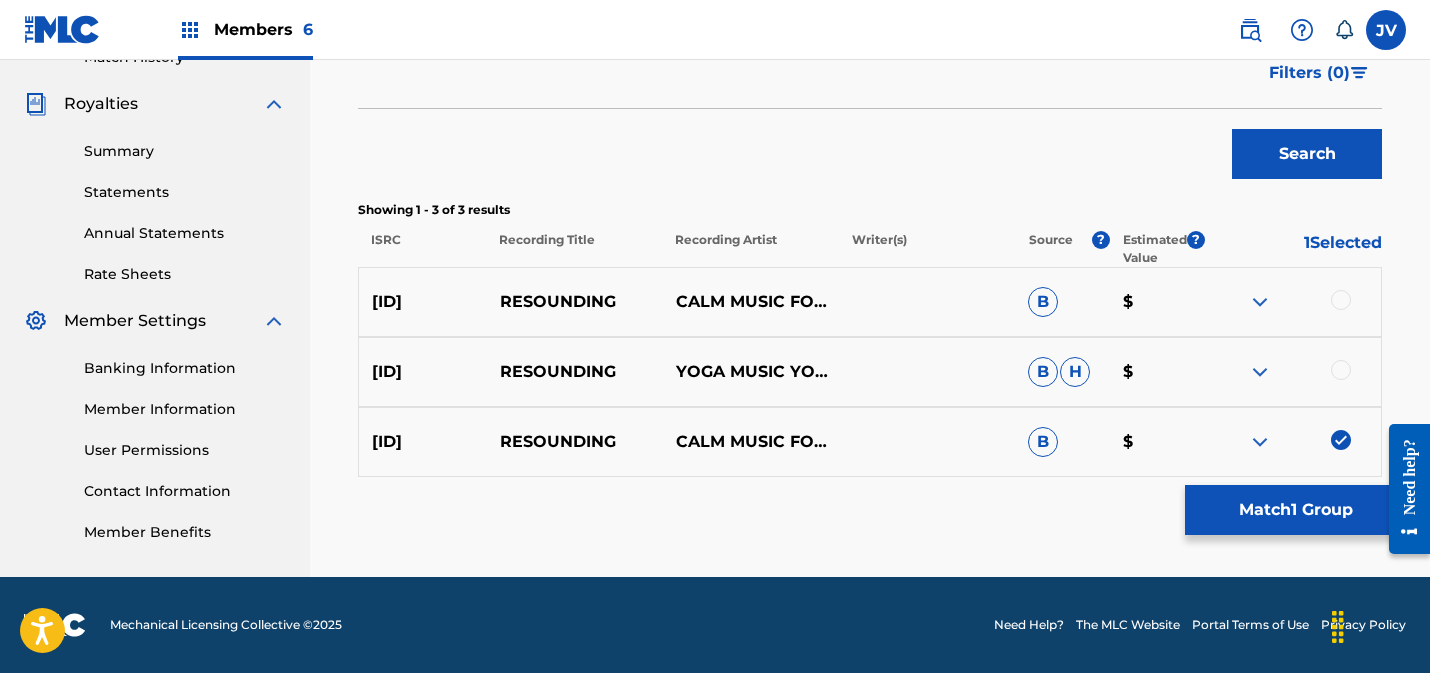 click at bounding box center [1341, 370] 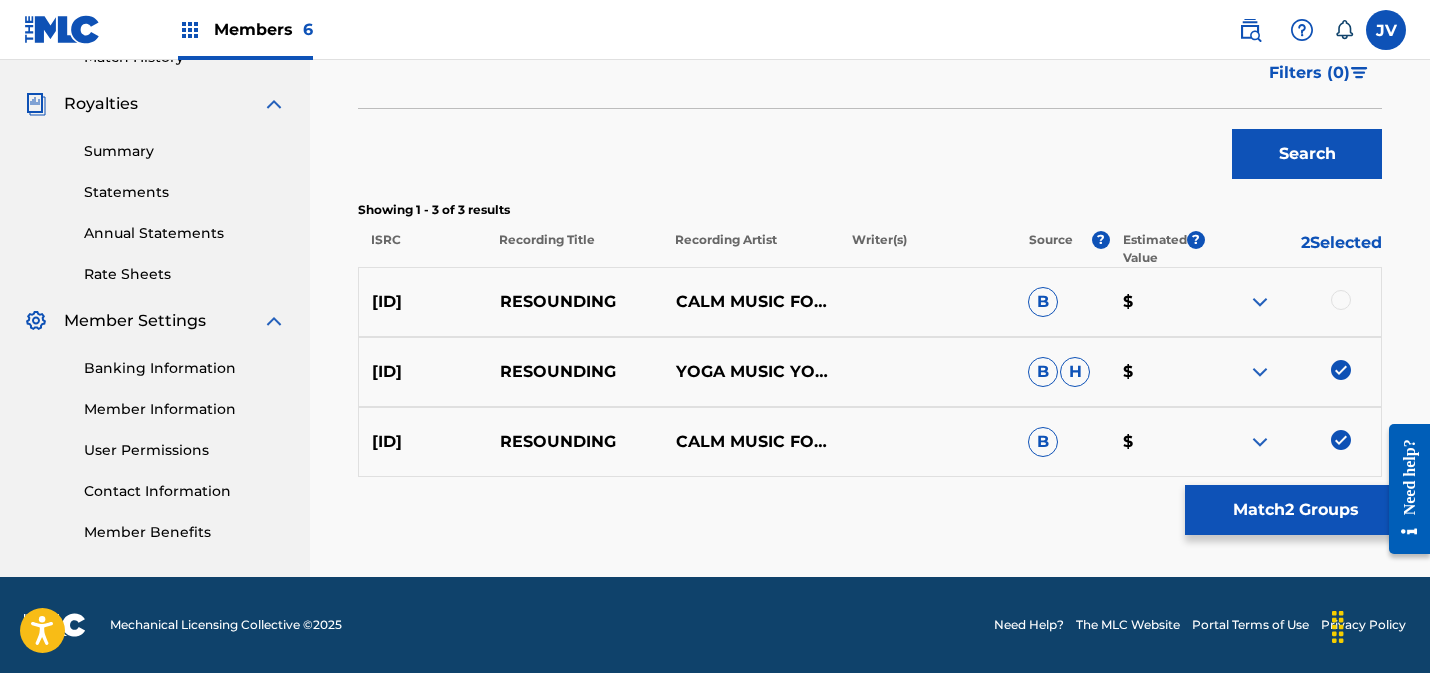click on "[ID] [WORD] [WORD] [WORD] [WORD] [WORD] [WORD] [WORD] [WORD] [WORD] [WORD] [CURRENCY]" at bounding box center [870, 302] 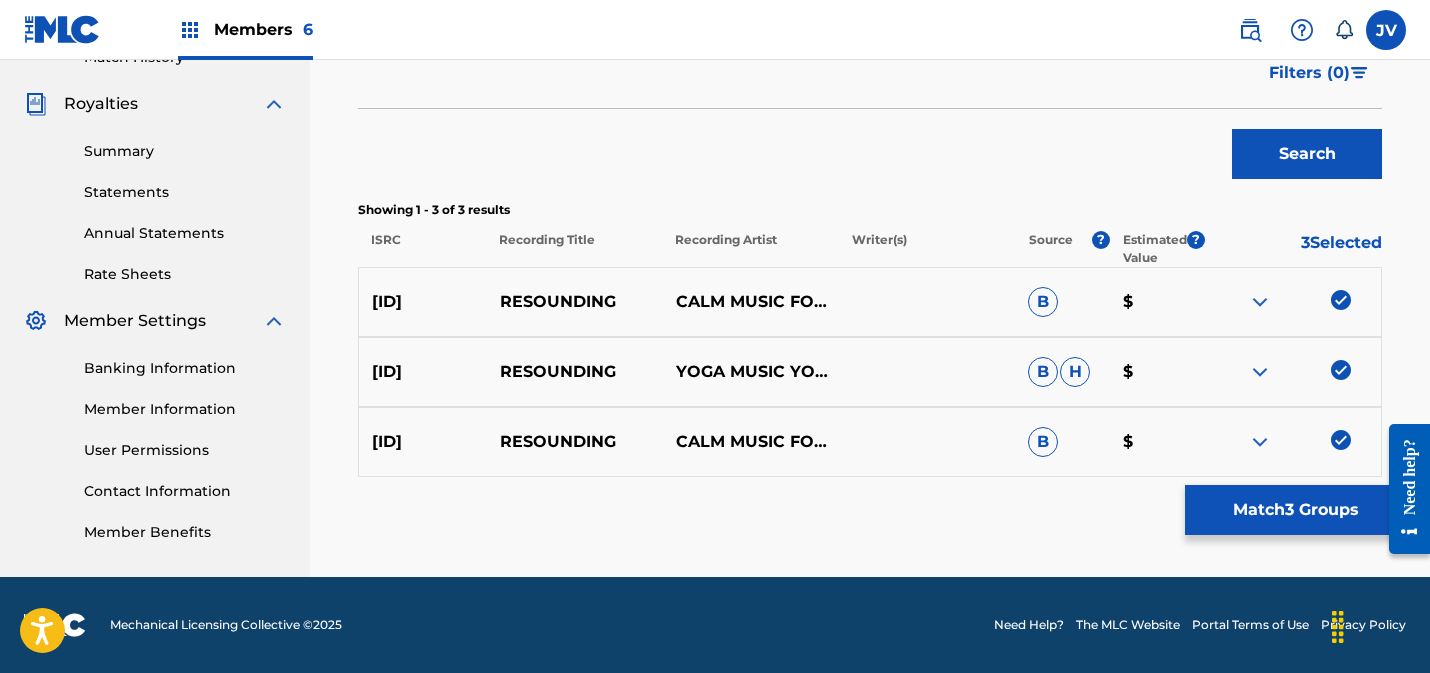 click on "Match  3 Groups" at bounding box center (1295, 510) 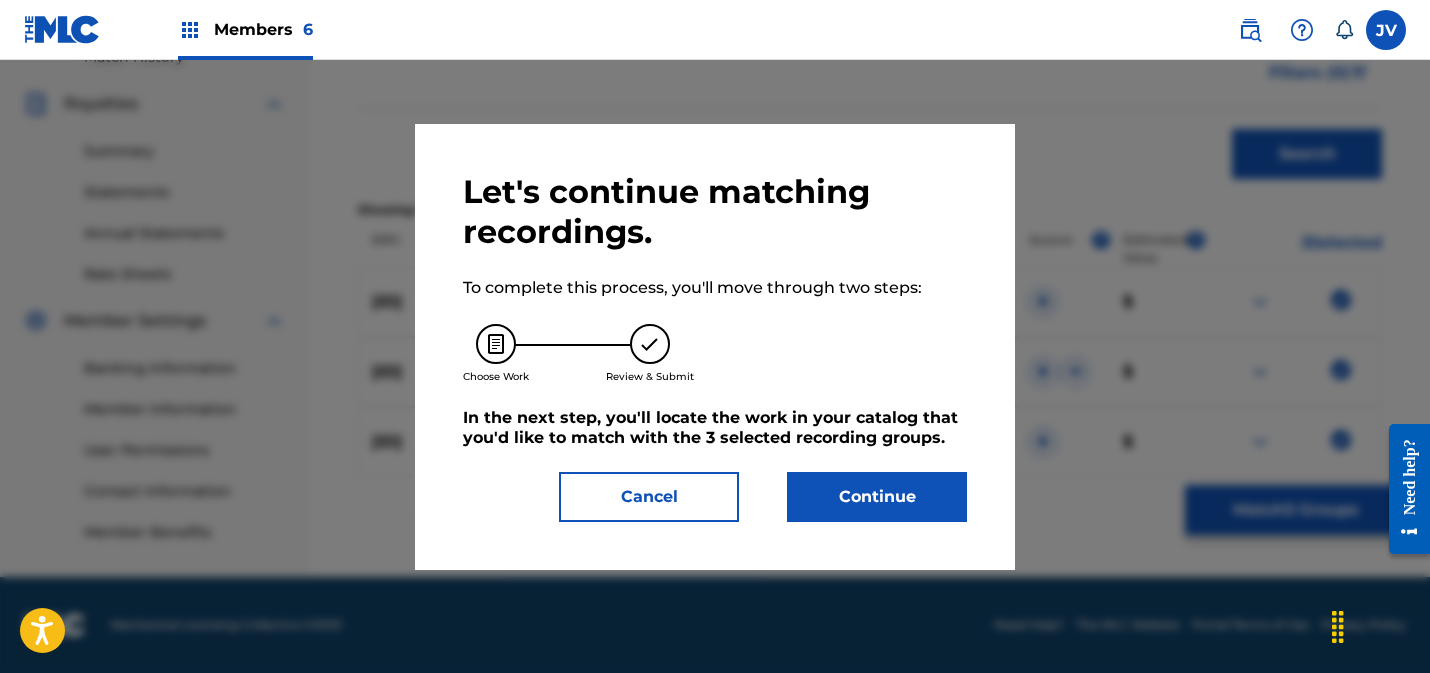 click on "Continue" at bounding box center (877, 497) 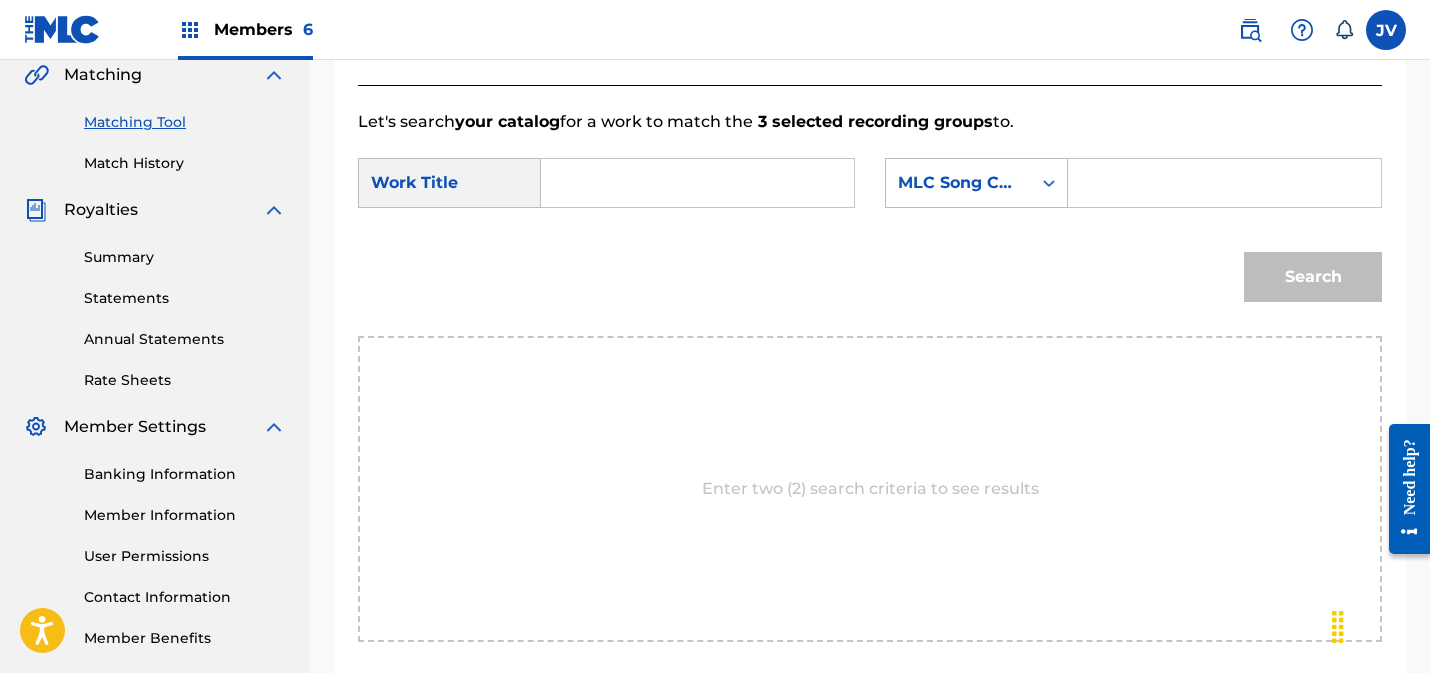 scroll, scrollTop: 467, scrollLeft: 0, axis: vertical 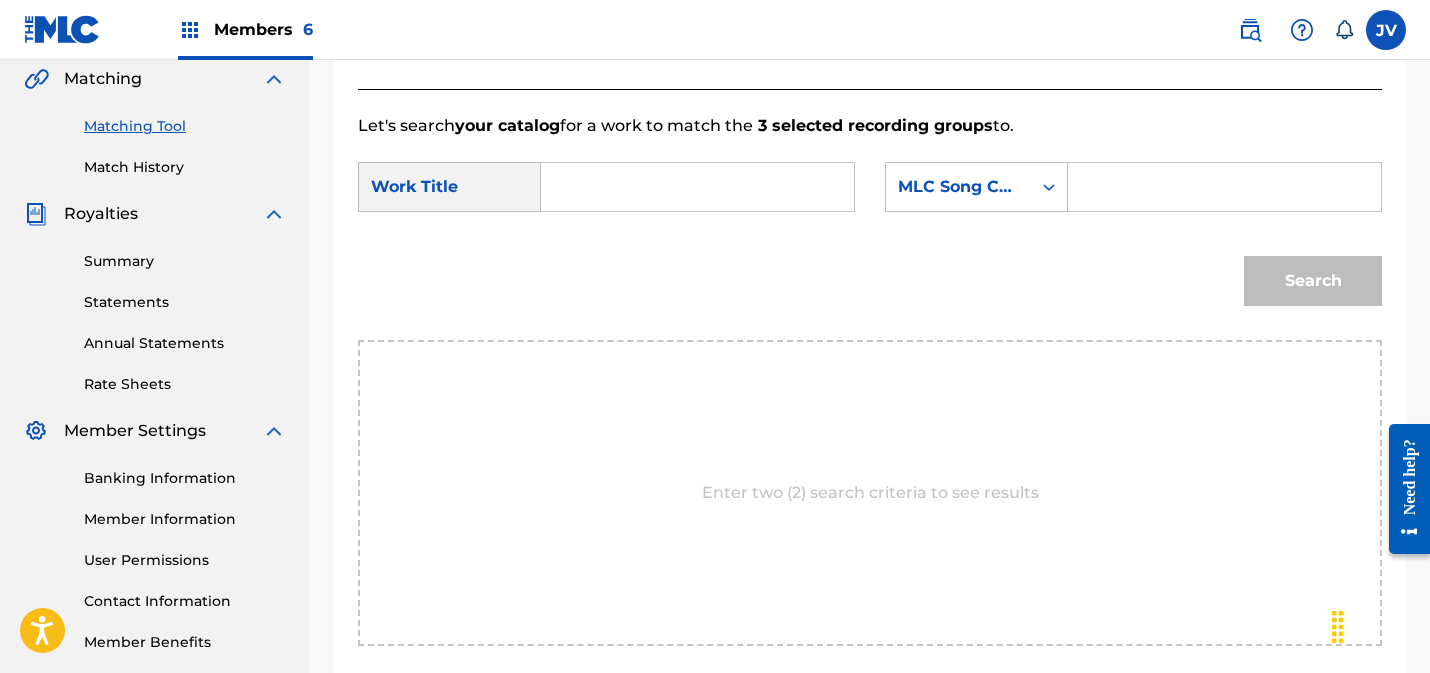 drag, startPoint x: 640, startPoint y: 200, endPoint x: 855, endPoint y: 209, distance: 215.1883 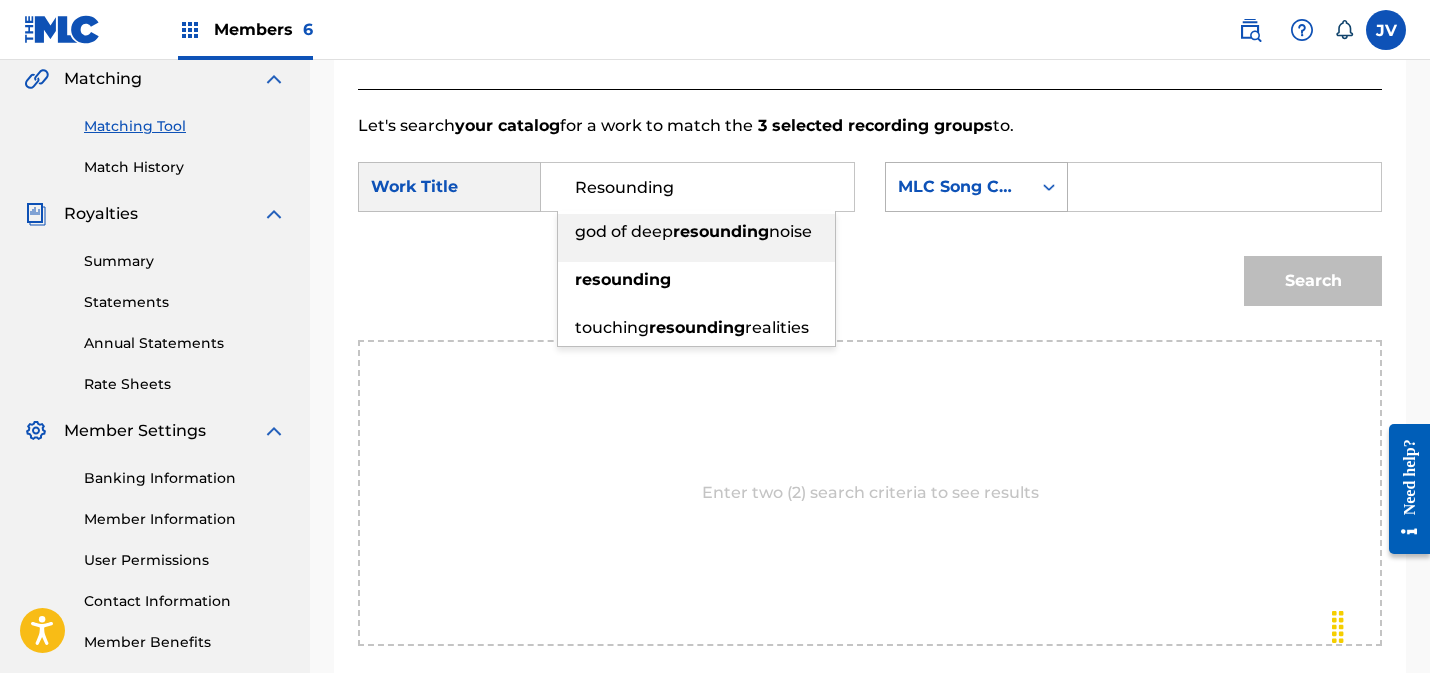 type on "Resounding" 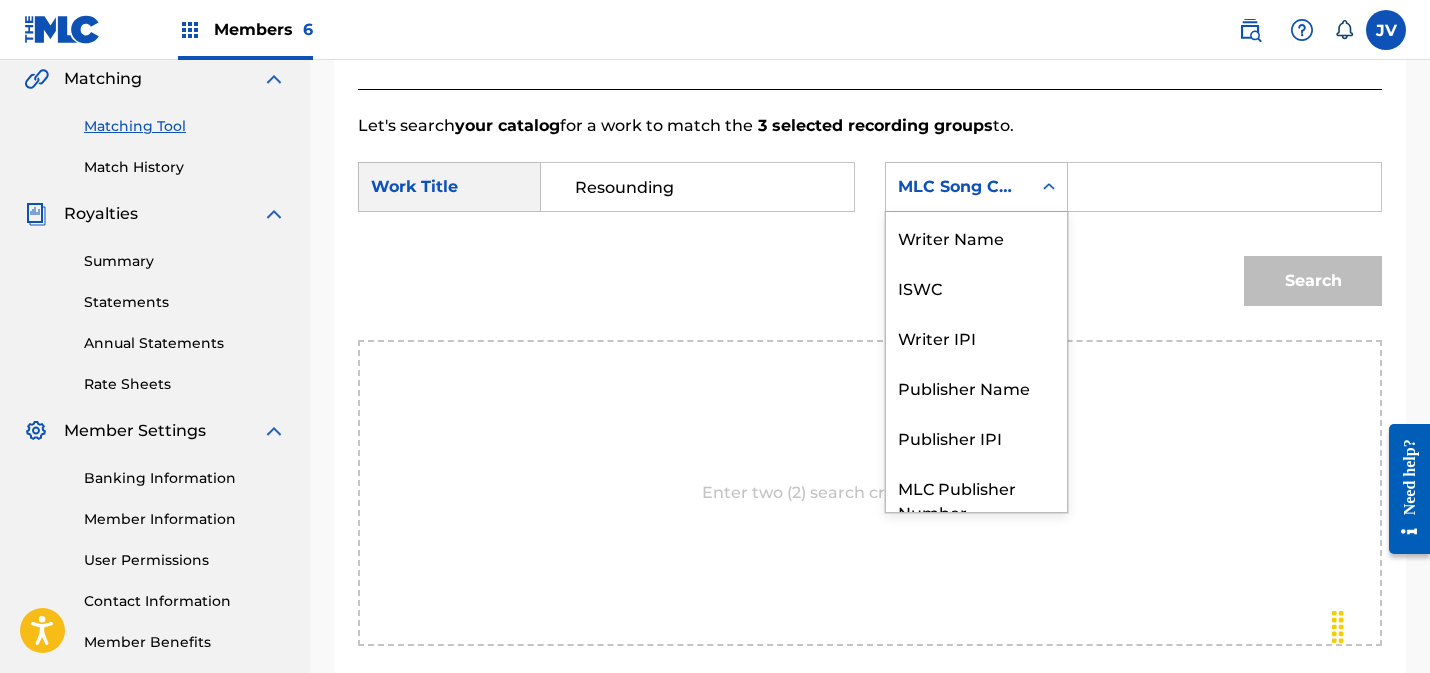scroll, scrollTop: 74, scrollLeft: 0, axis: vertical 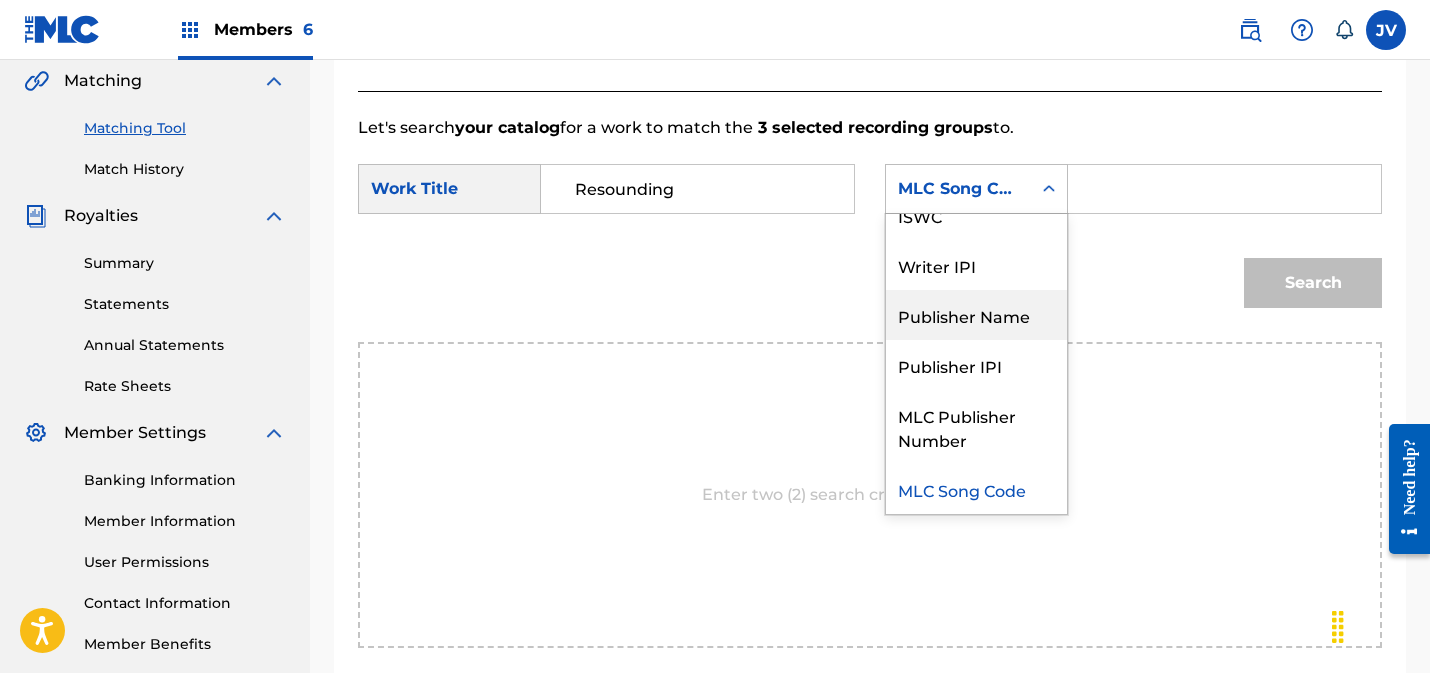 drag, startPoint x: 973, startPoint y: 324, endPoint x: 1041, endPoint y: 299, distance: 72.44998 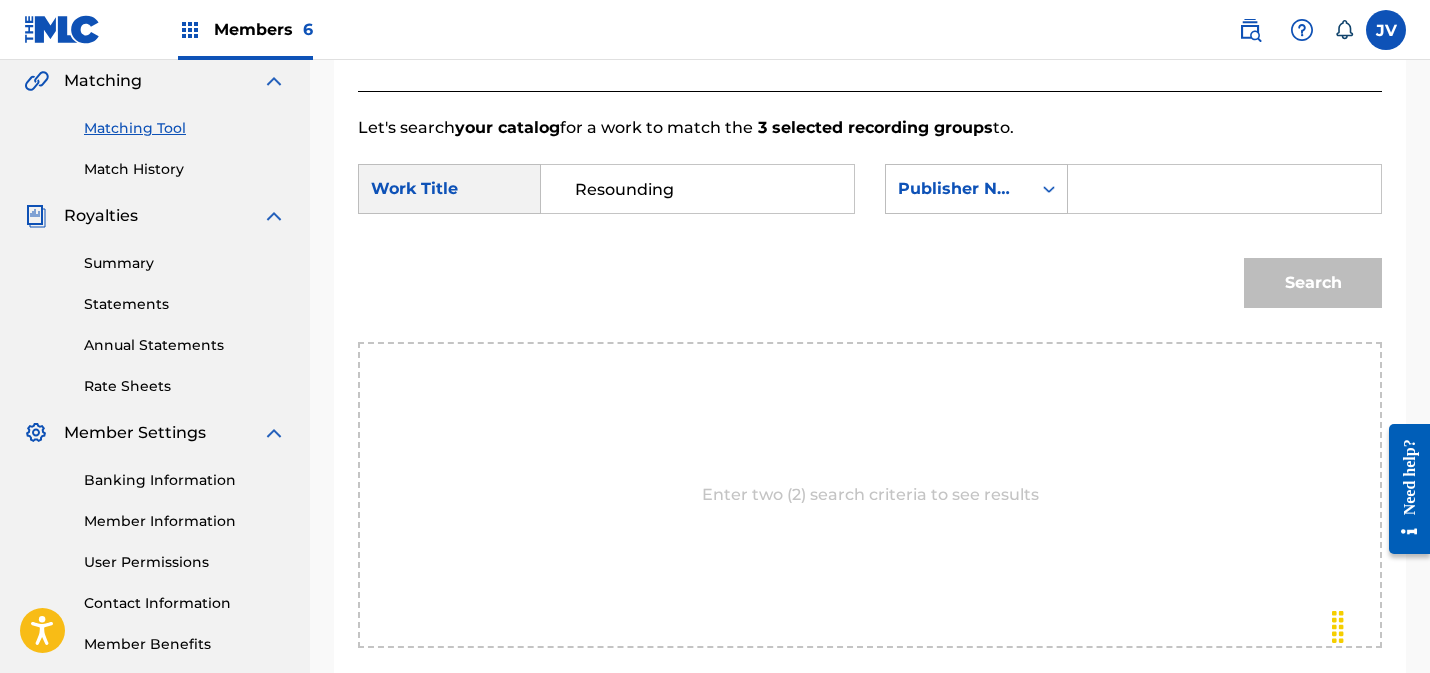 click at bounding box center (1224, 189) 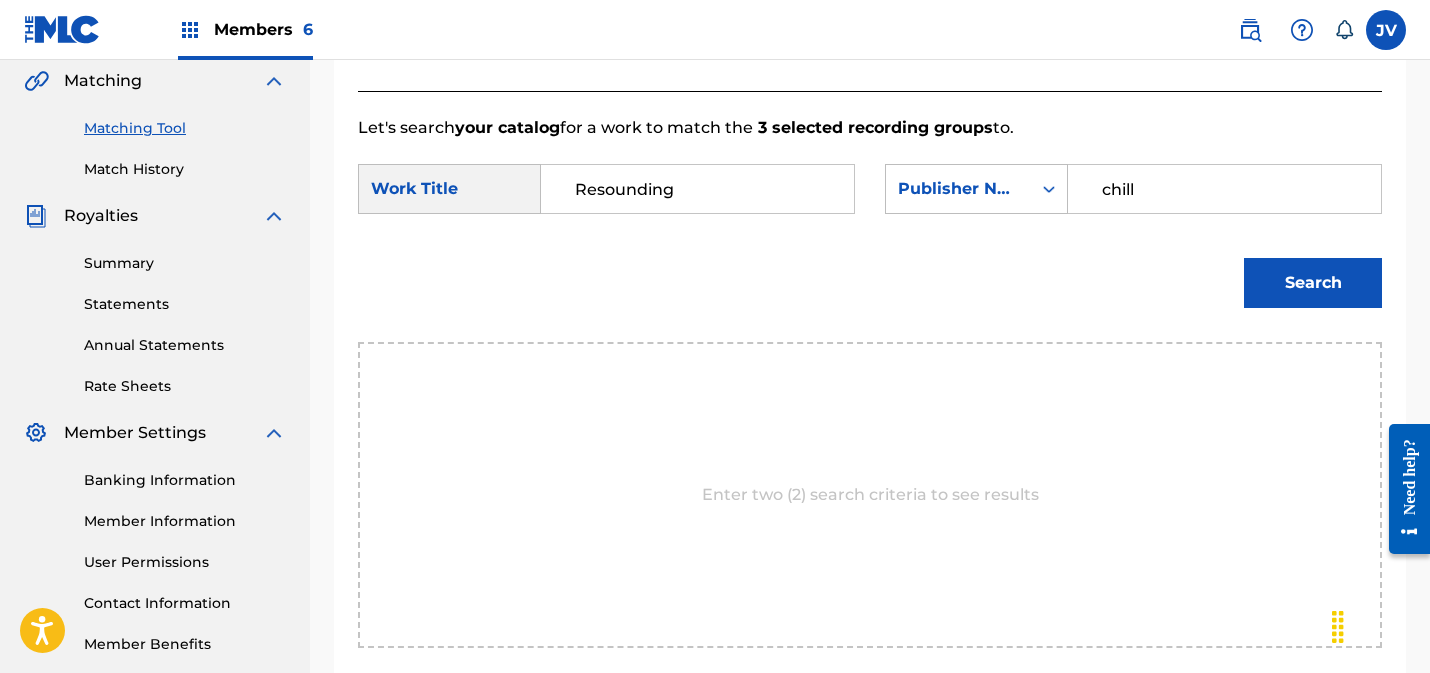type on "chill" 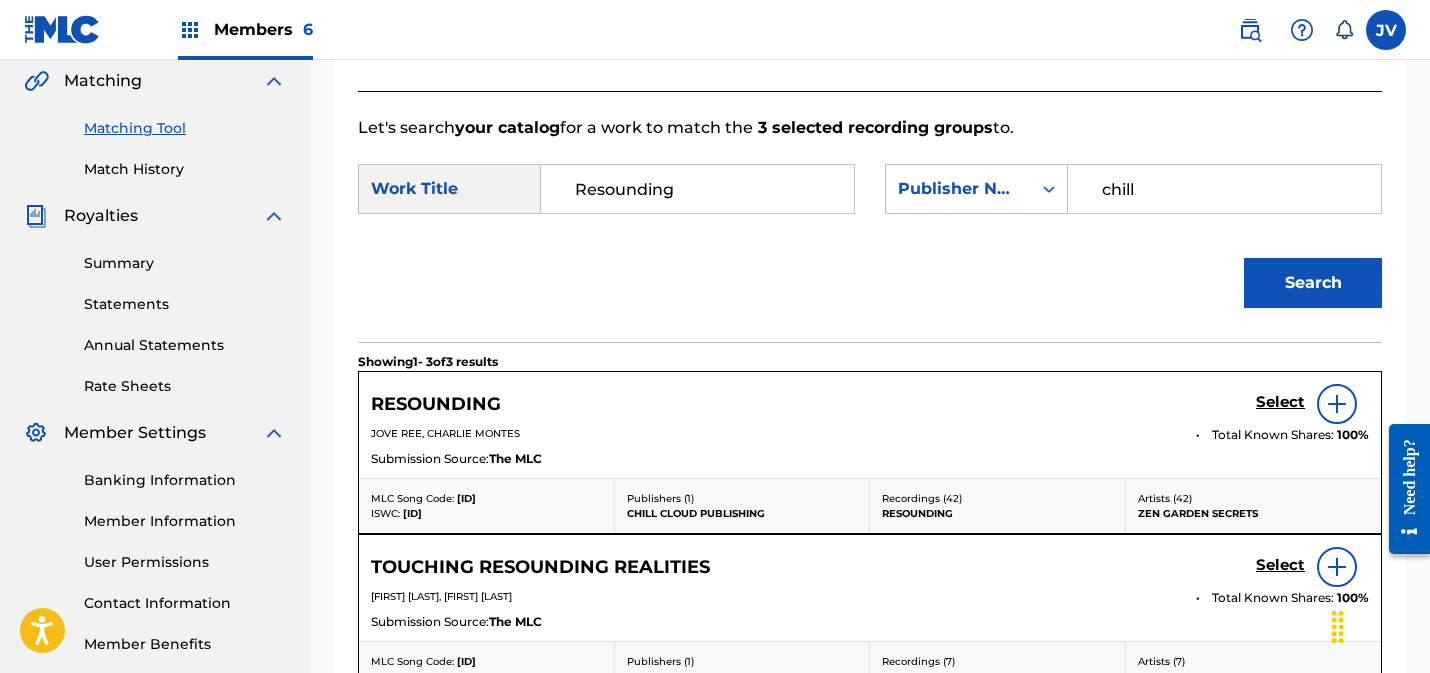 click on "Select" at bounding box center [1280, 402] 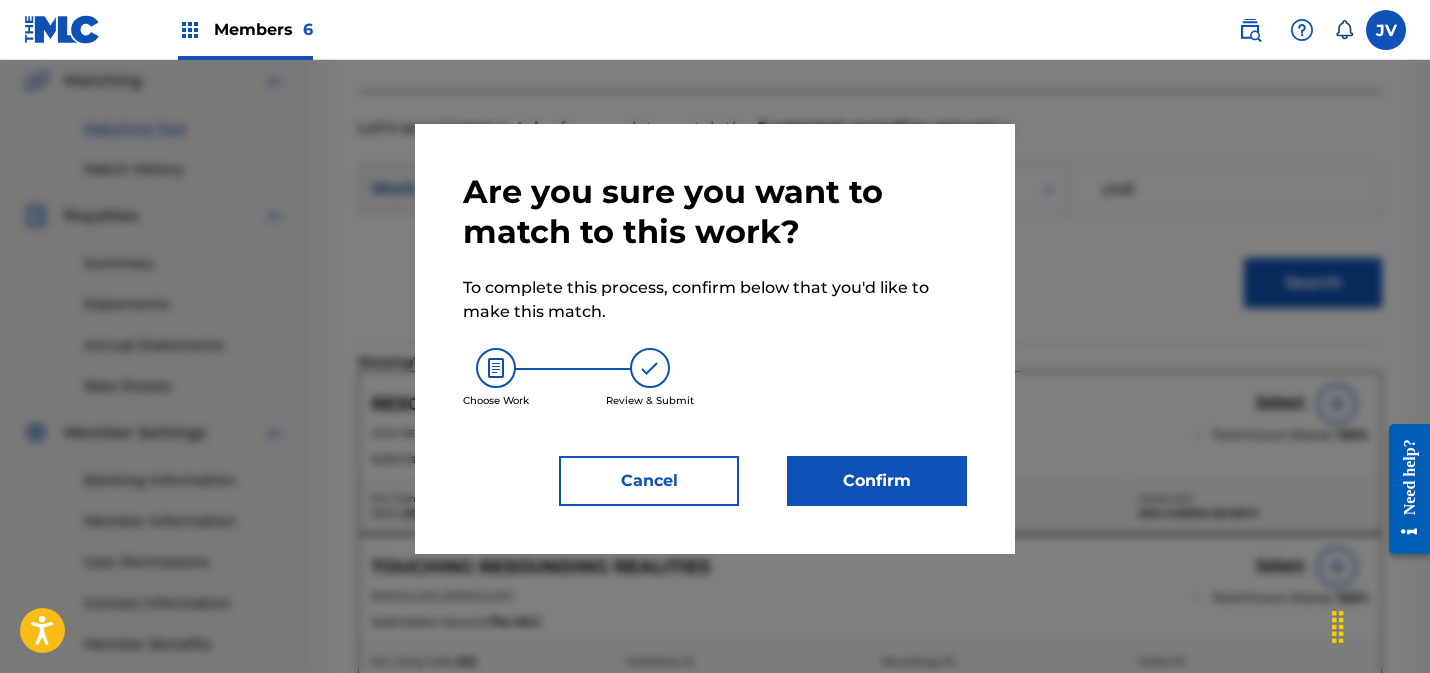 click on "Confirm" at bounding box center (877, 481) 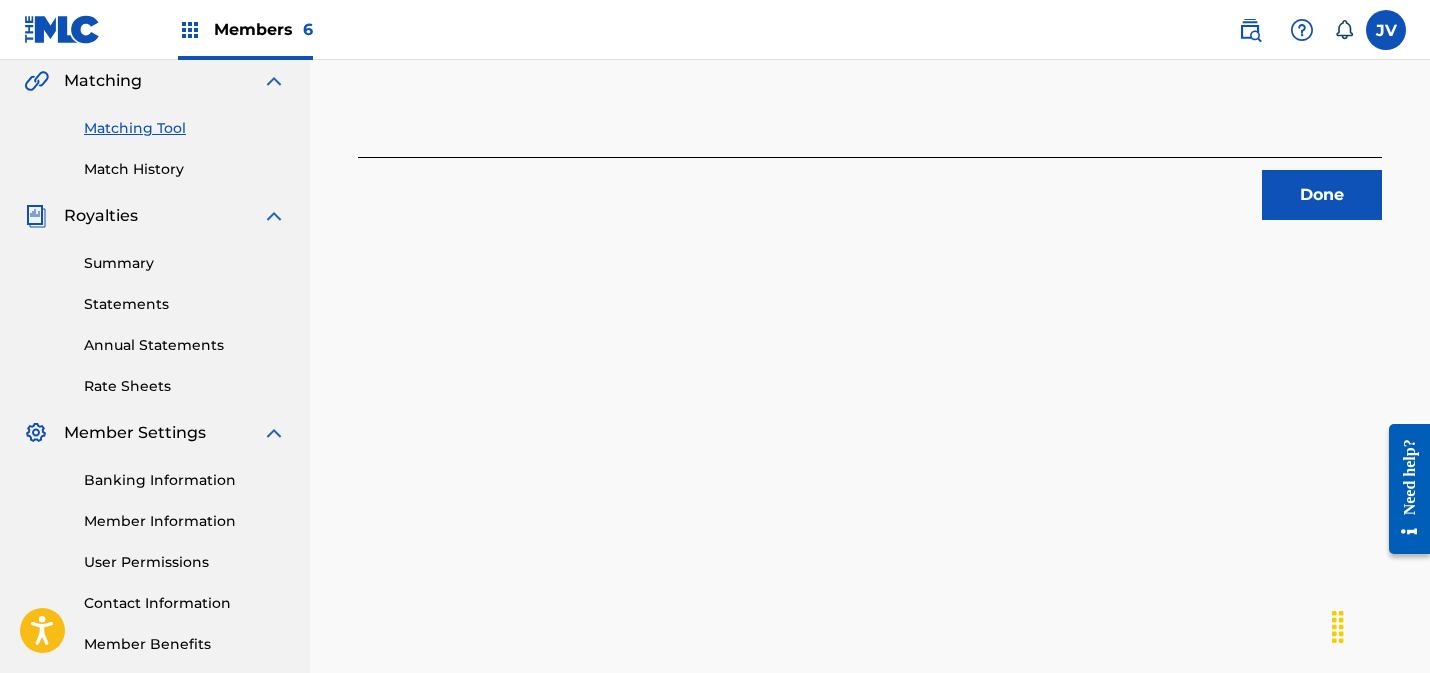 click on "Done" at bounding box center [1322, 195] 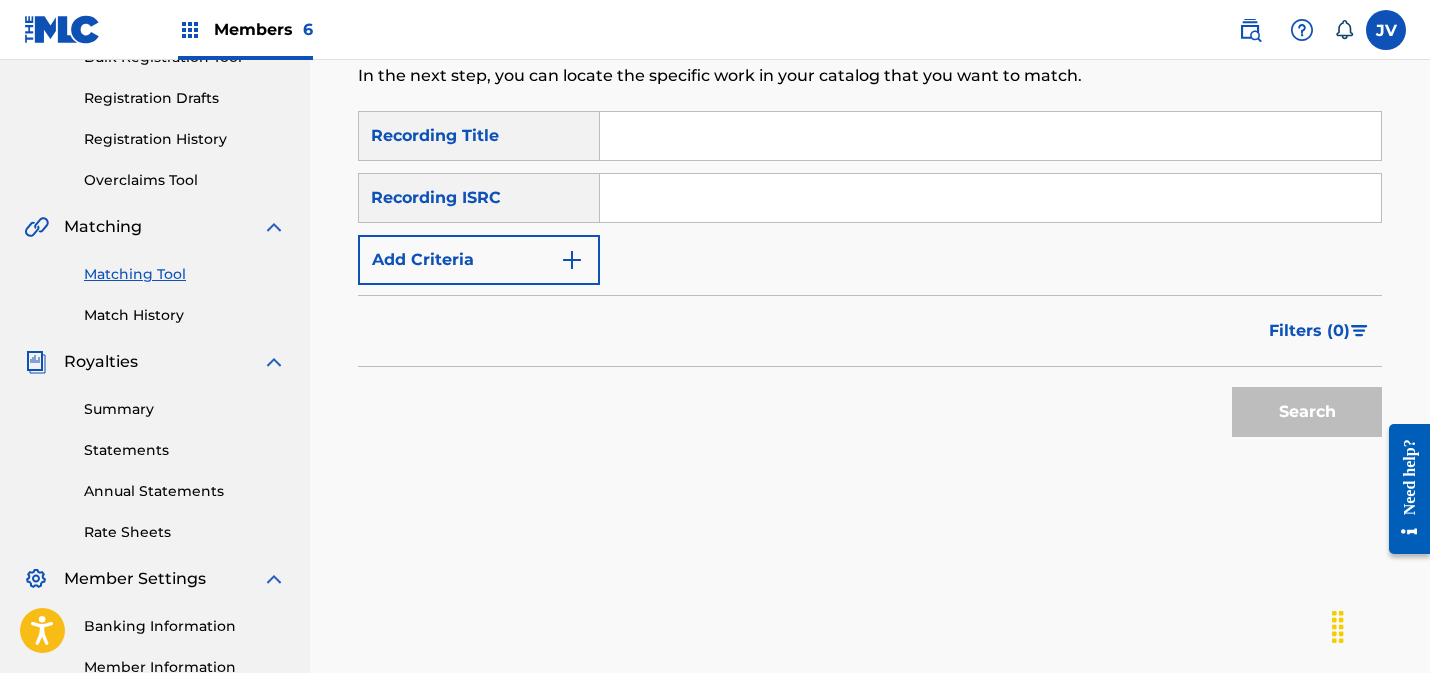 scroll, scrollTop: 100, scrollLeft: 0, axis: vertical 